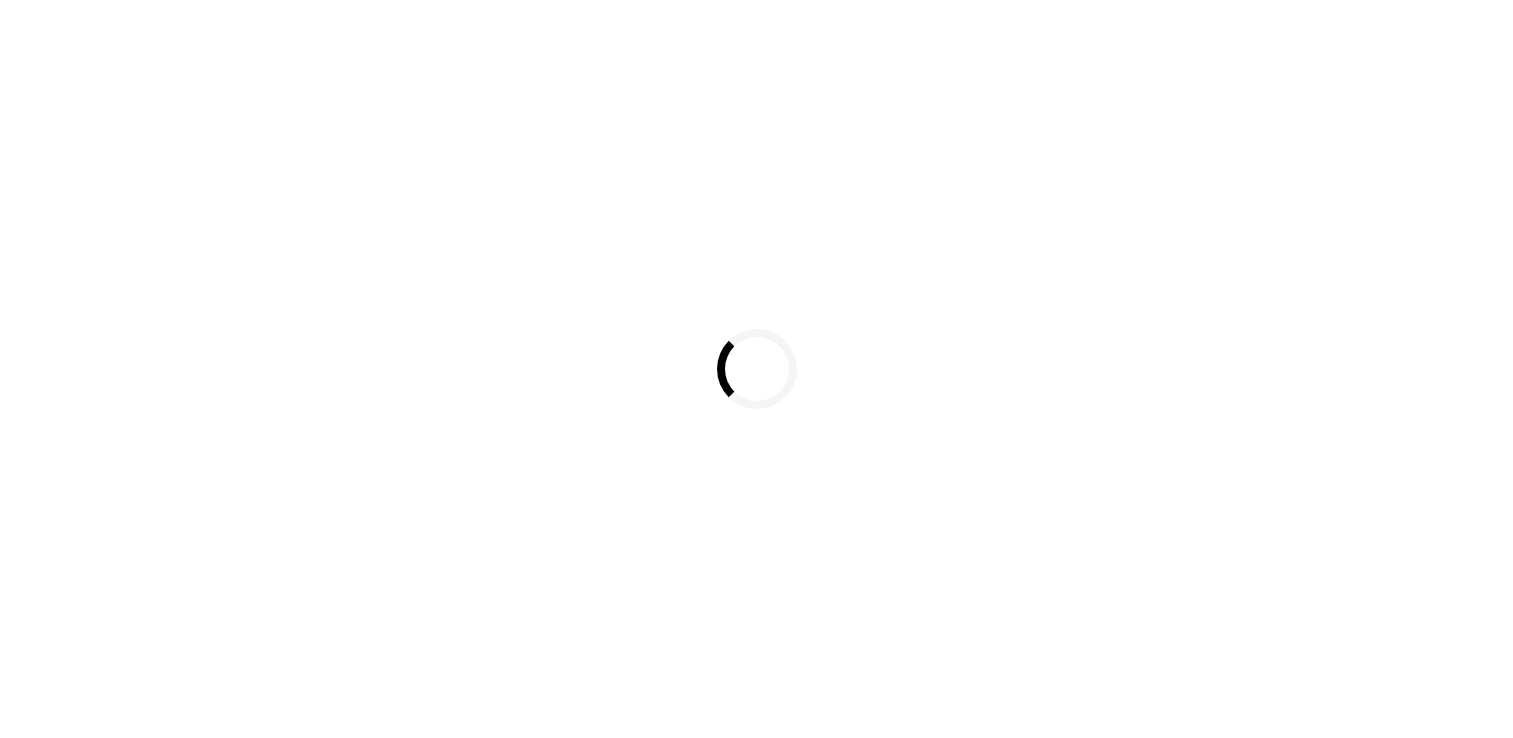 scroll, scrollTop: 0, scrollLeft: 0, axis: both 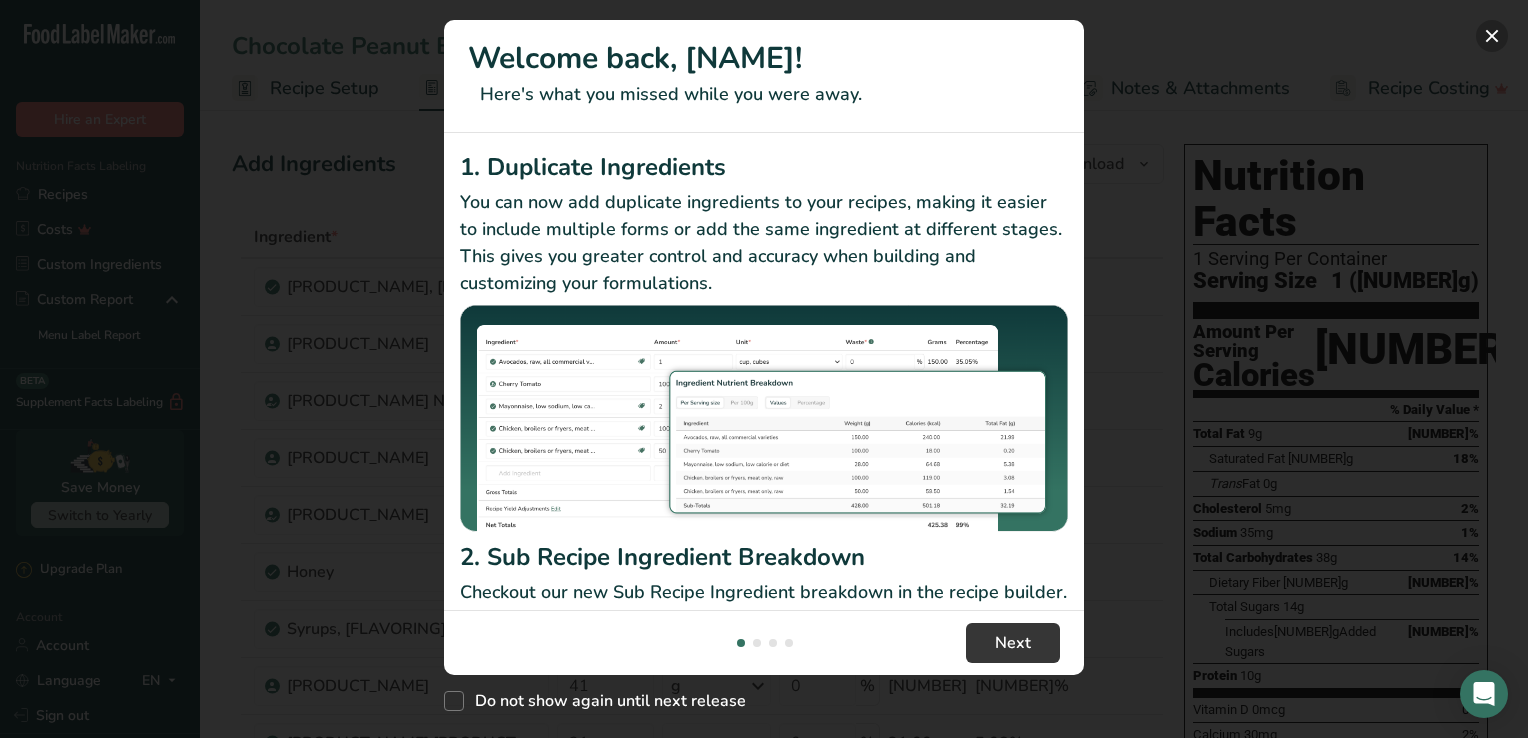 click at bounding box center [1492, 36] 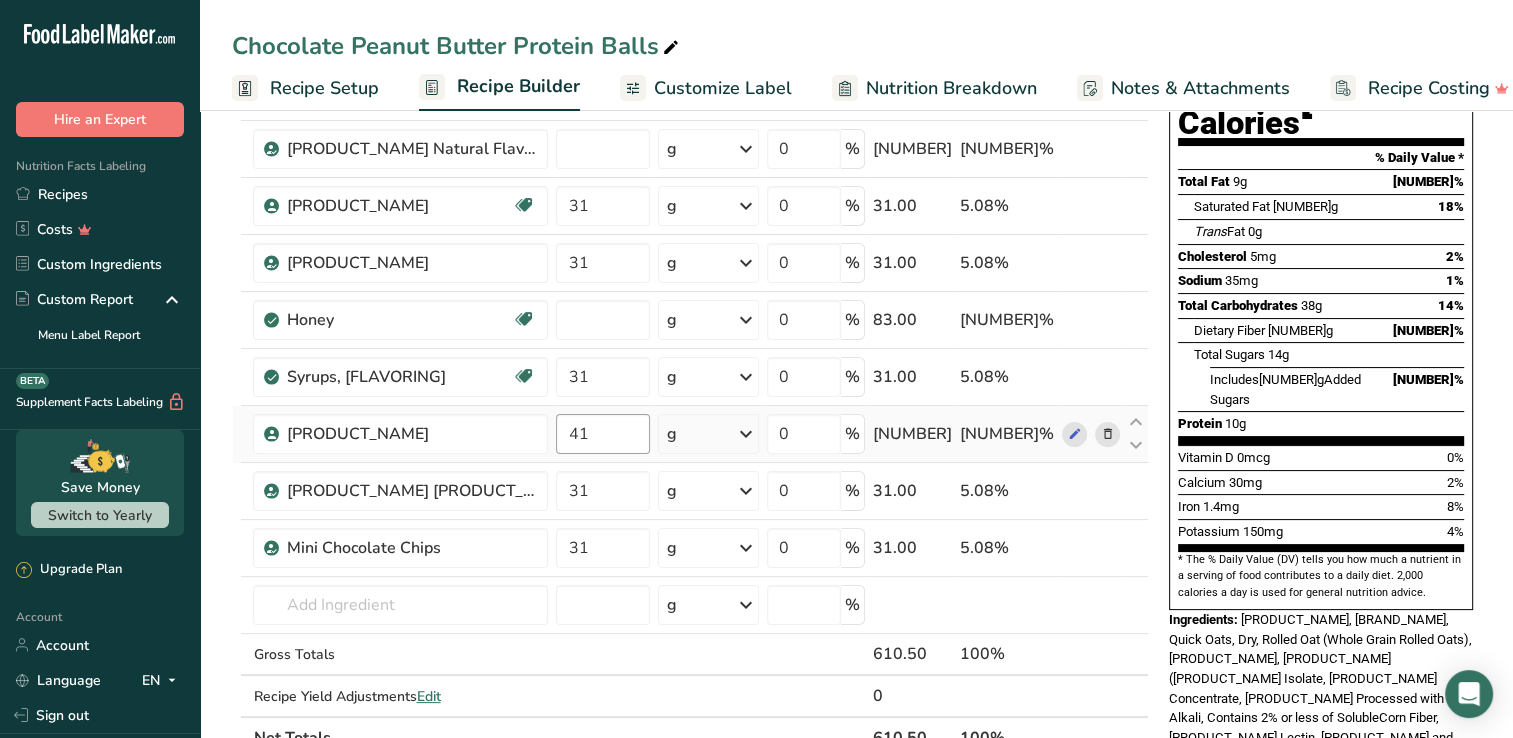 scroll, scrollTop: 400, scrollLeft: 0, axis: vertical 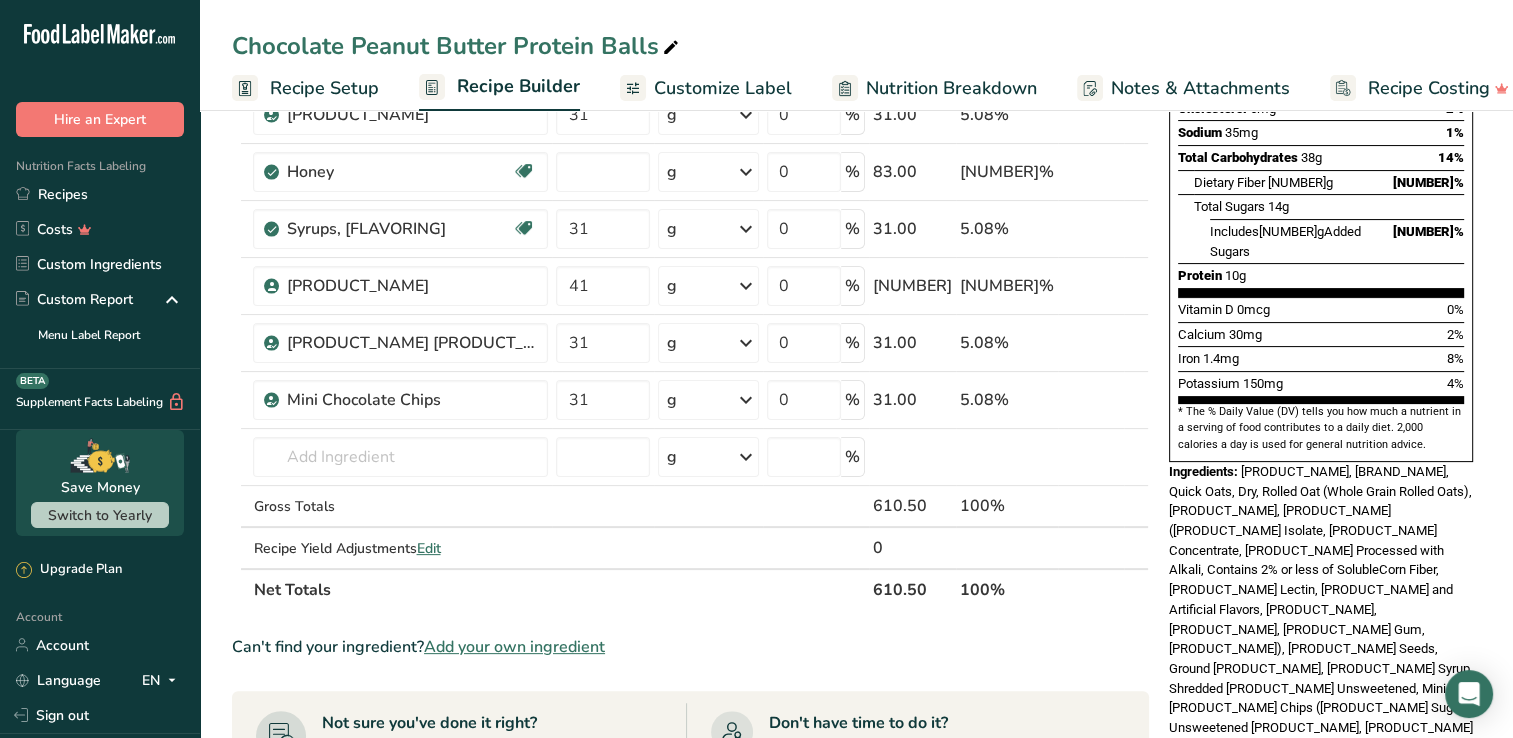 click on "Add your own ingredient" at bounding box center (514, 647) 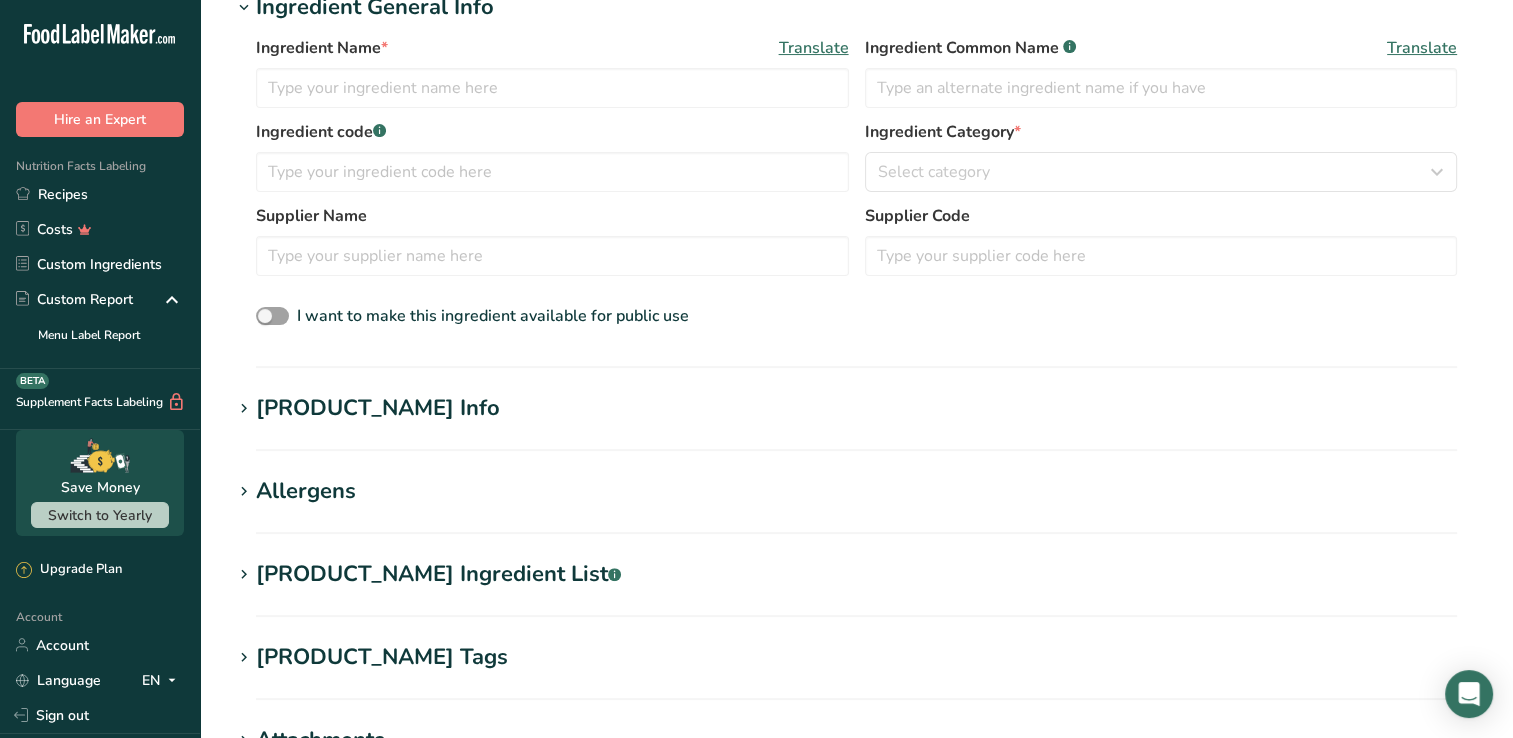 scroll, scrollTop: 0, scrollLeft: 0, axis: both 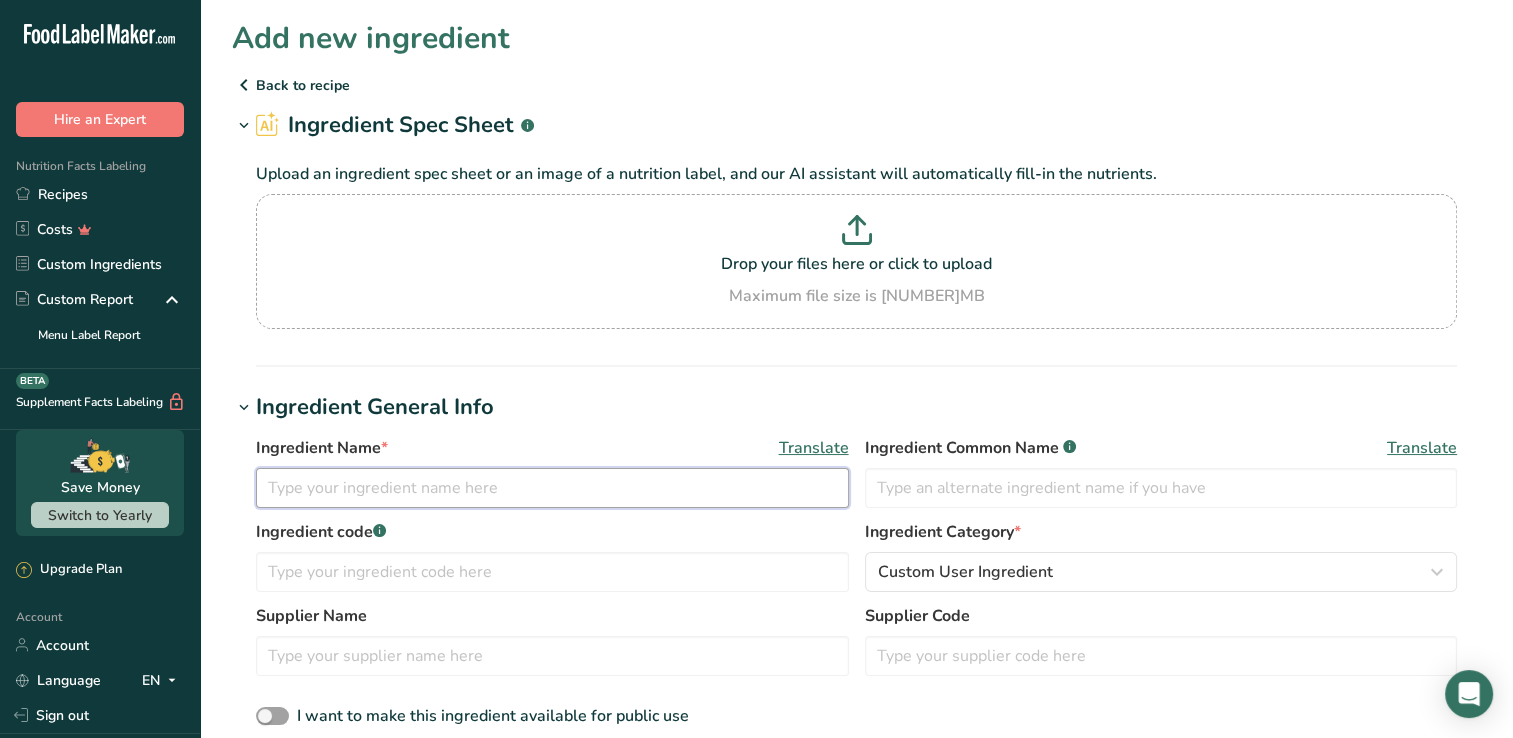 click at bounding box center [552, 488] 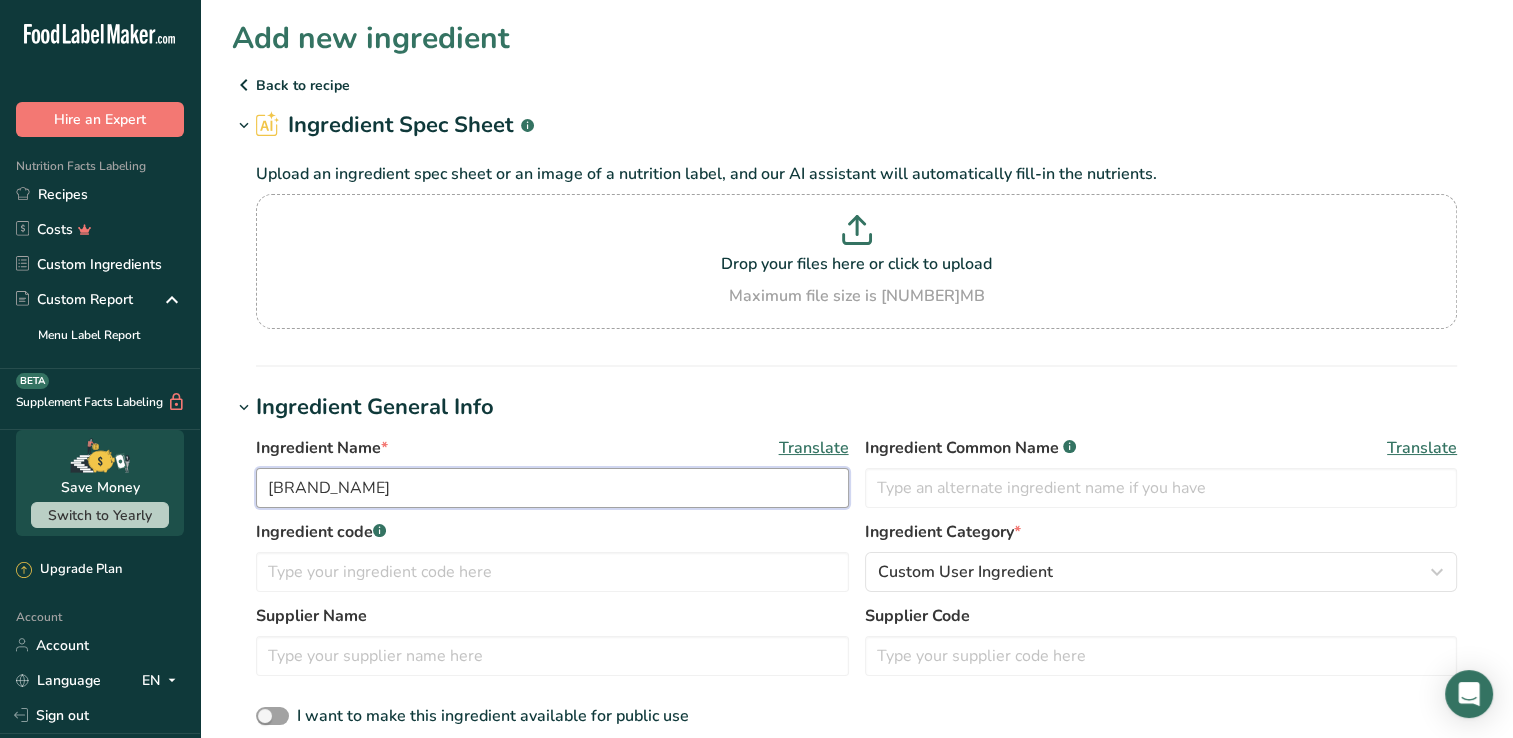 type on "[BRAND_NAME]" 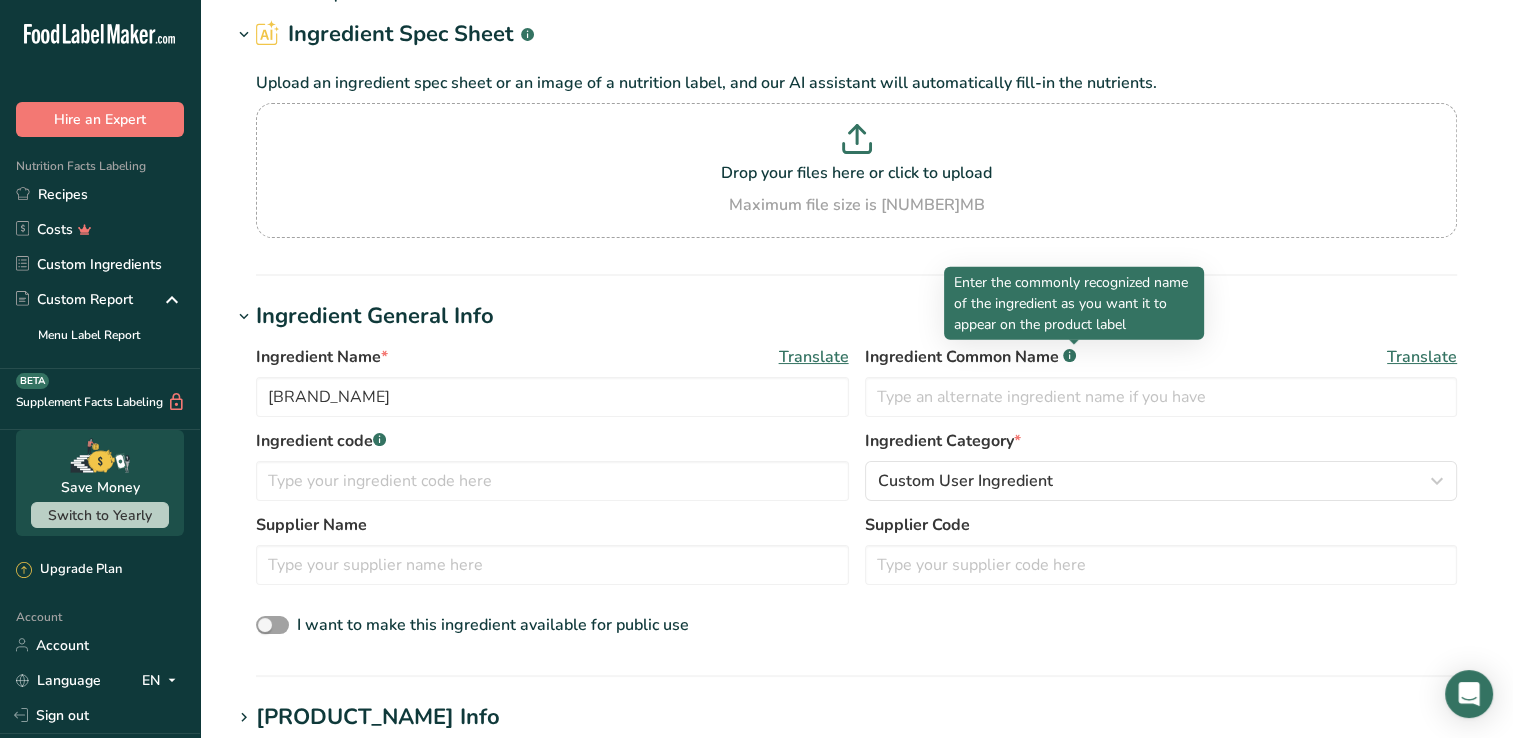 scroll, scrollTop: 200, scrollLeft: 0, axis: vertical 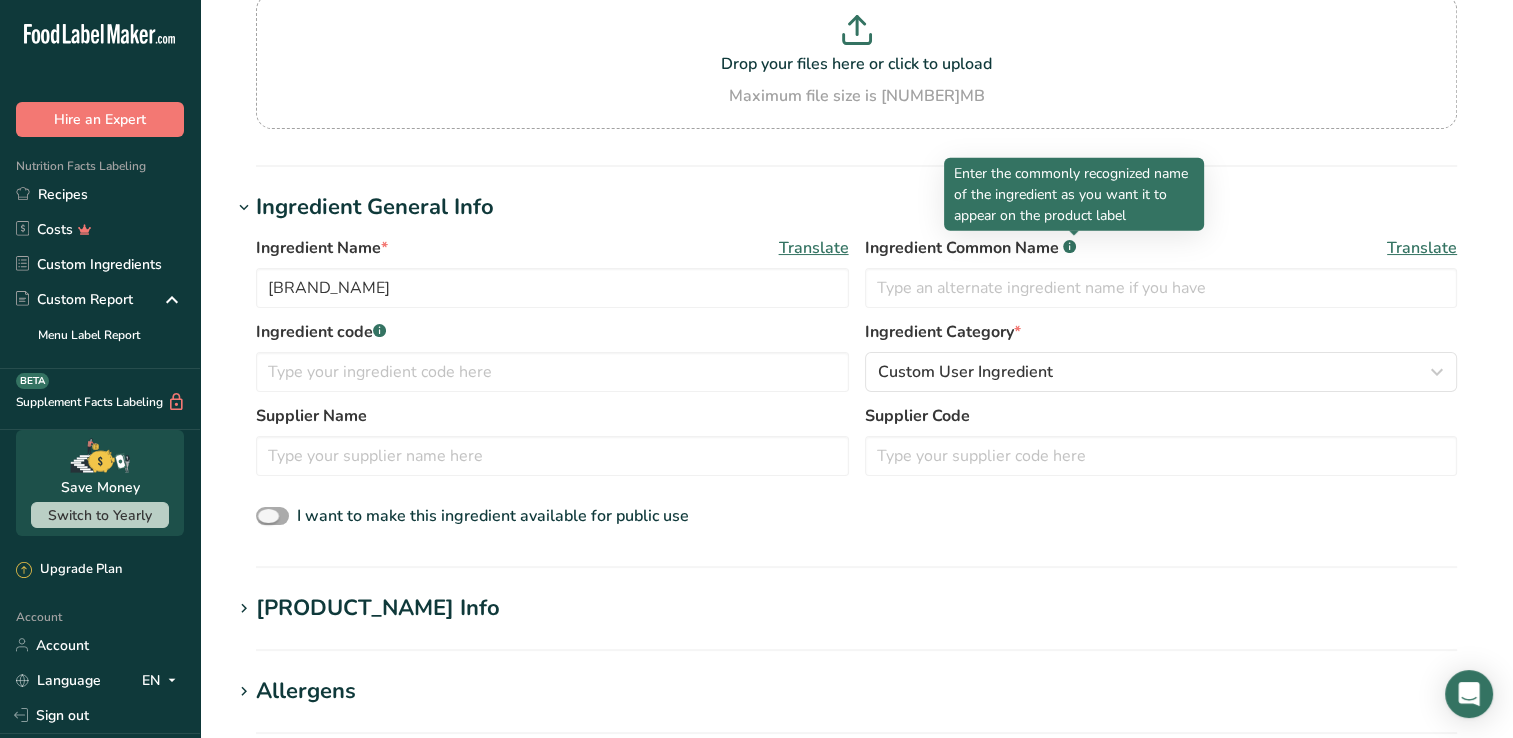 click at bounding box center [272, 516] 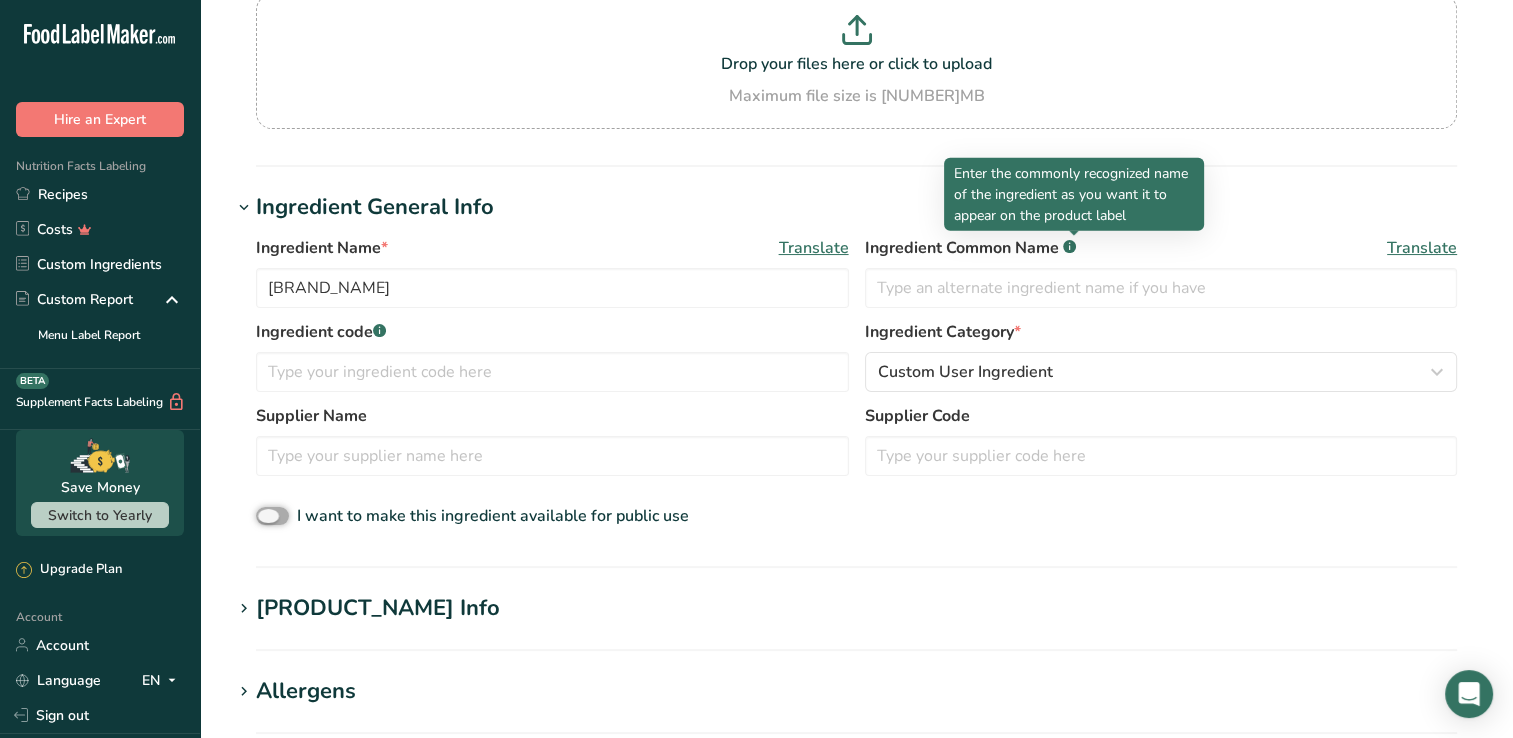 click on "I want to make this ingredient available for public use" at bounding box center [262, 516] 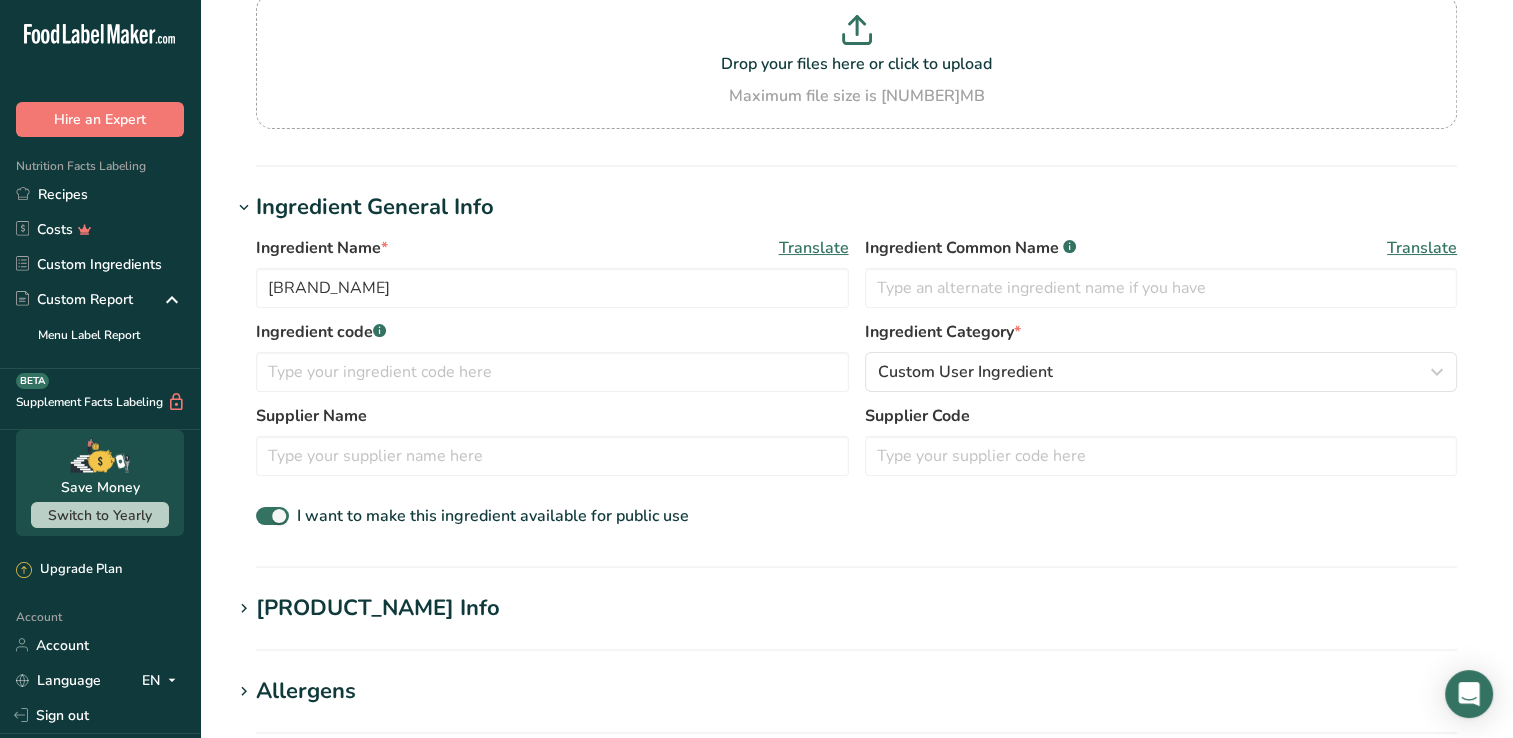 click on "[PRODUCT_NAME] Info" at bounding box center (378, 608) 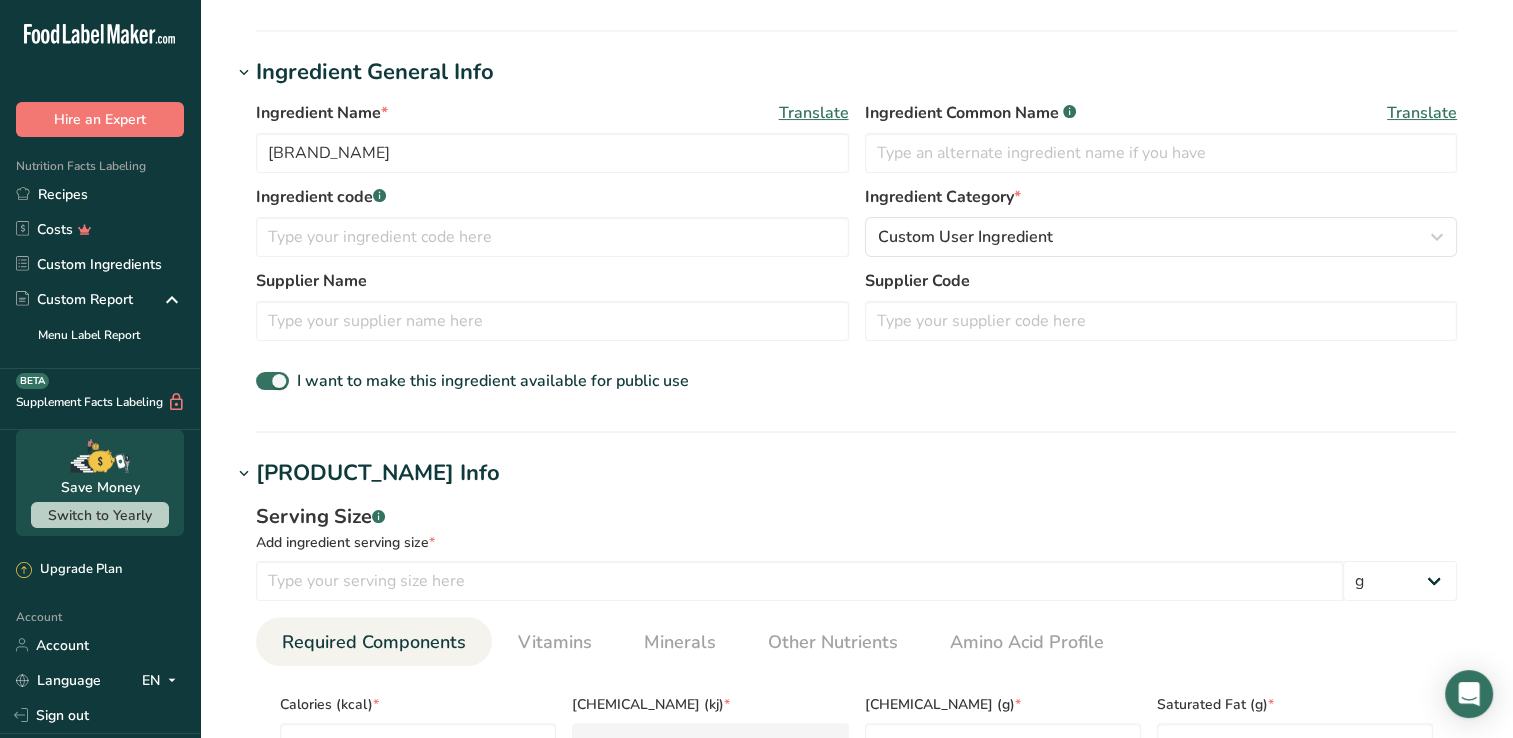 scroll, scrollTop: 500, scrollLeft: 0, axis: vertical 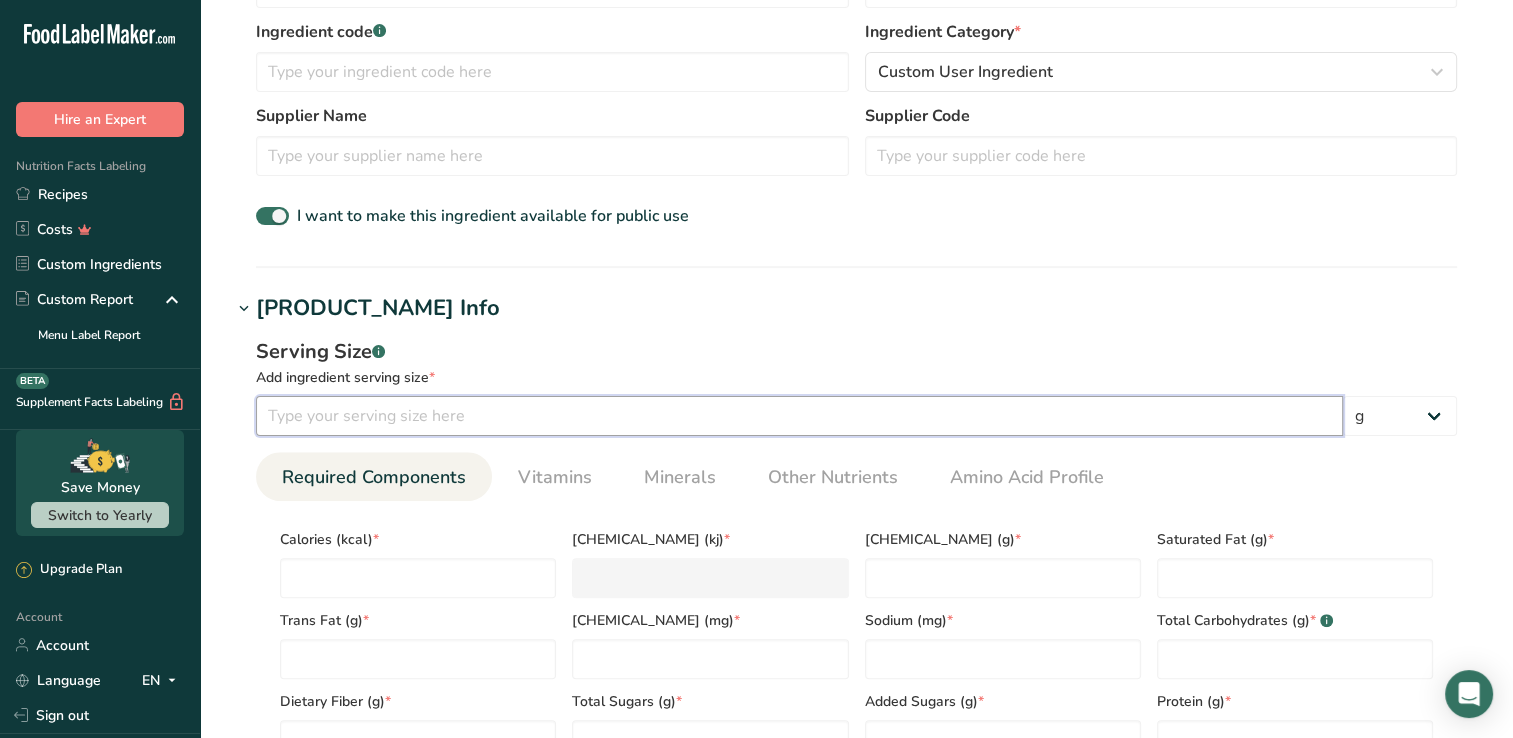 click at bounding box center (799, 416) 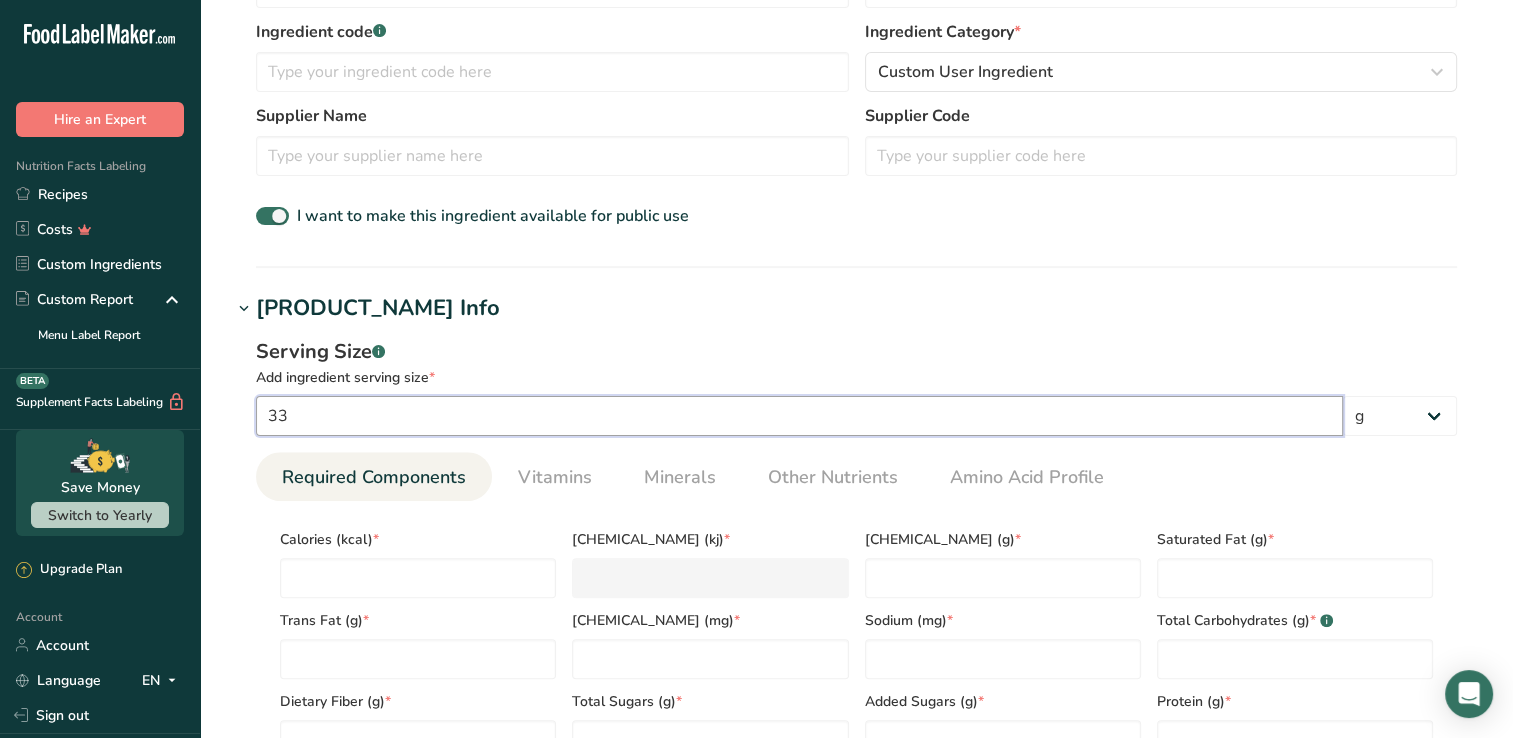 type on "33" 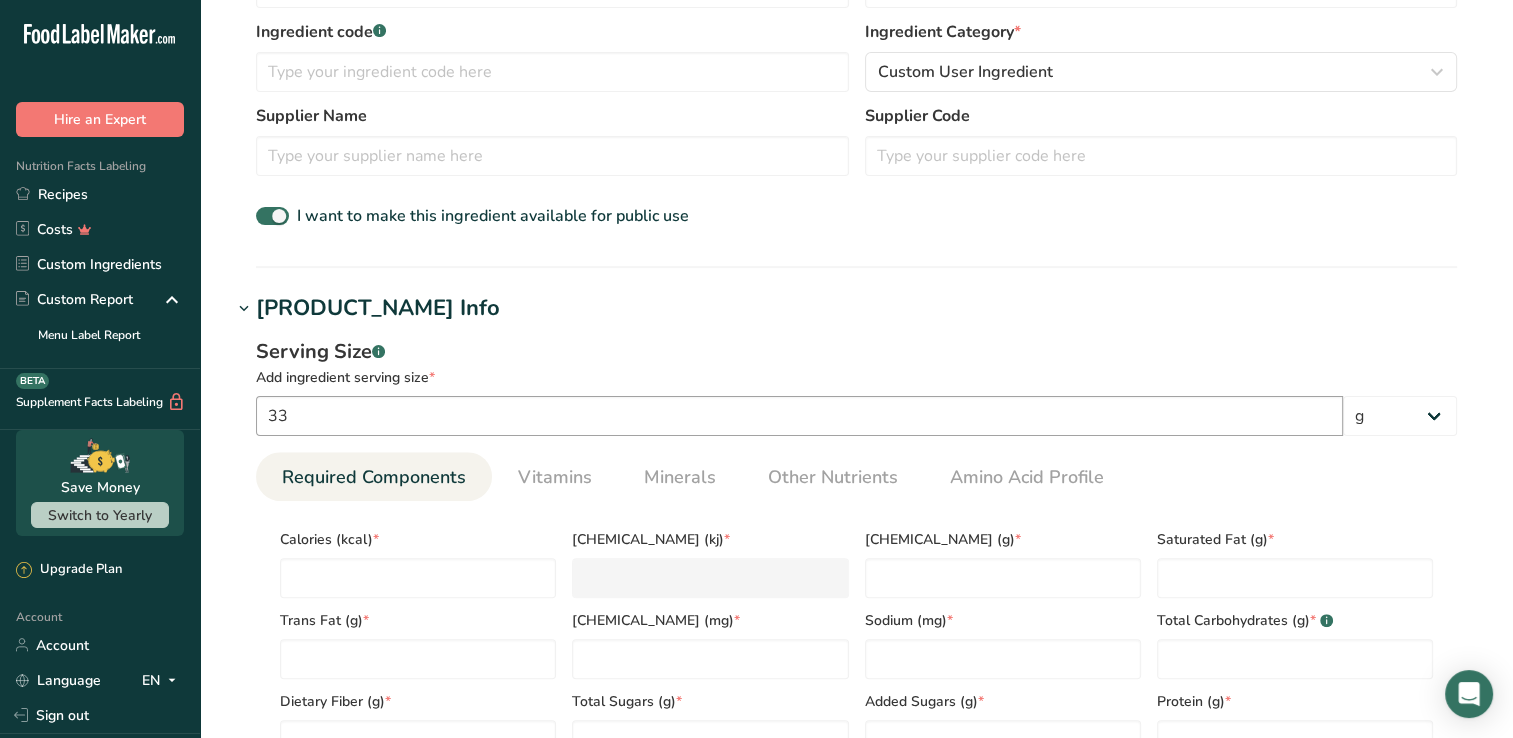 scroll, scrollTop: 521, scrollLeft: 0, axis: vertical 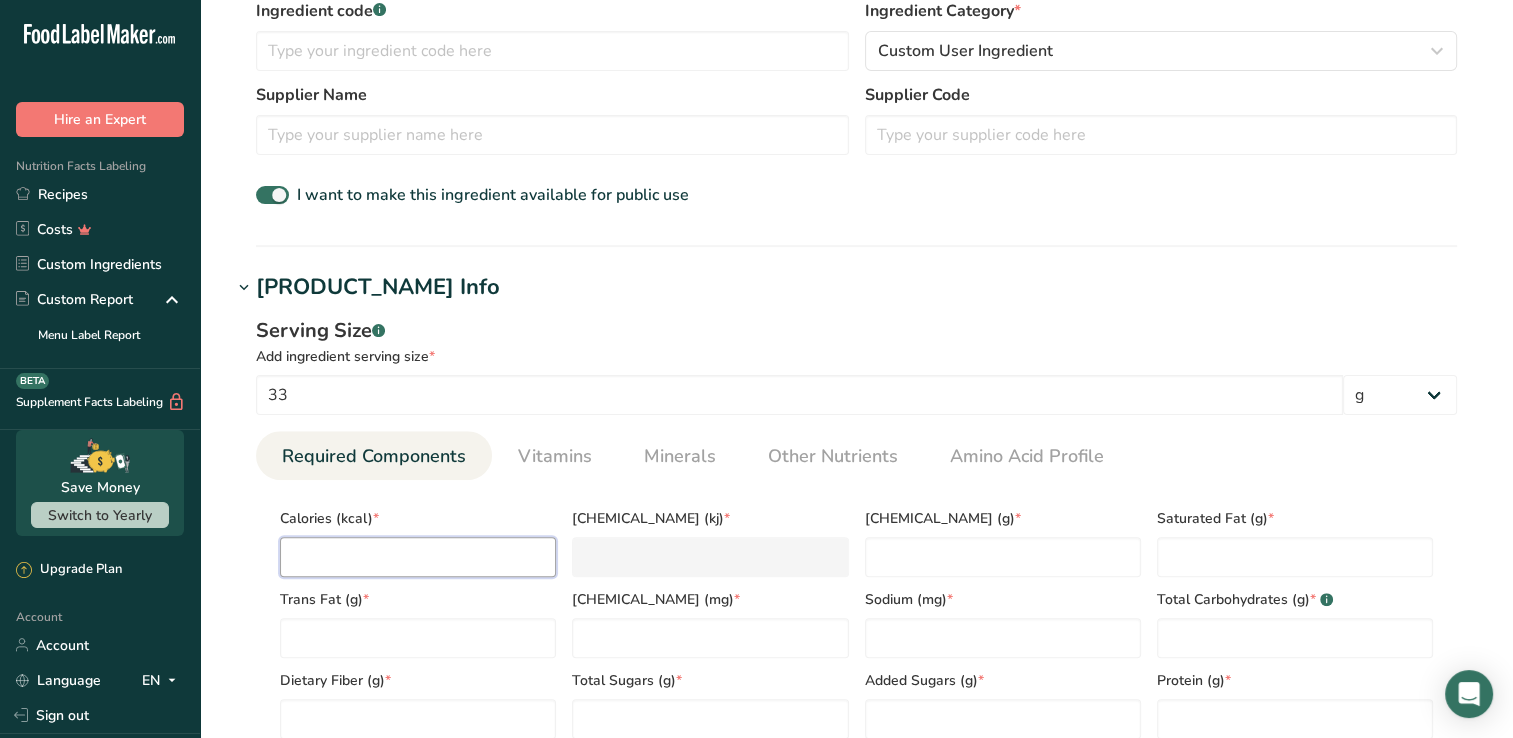 click at bounding box center (418, 557) 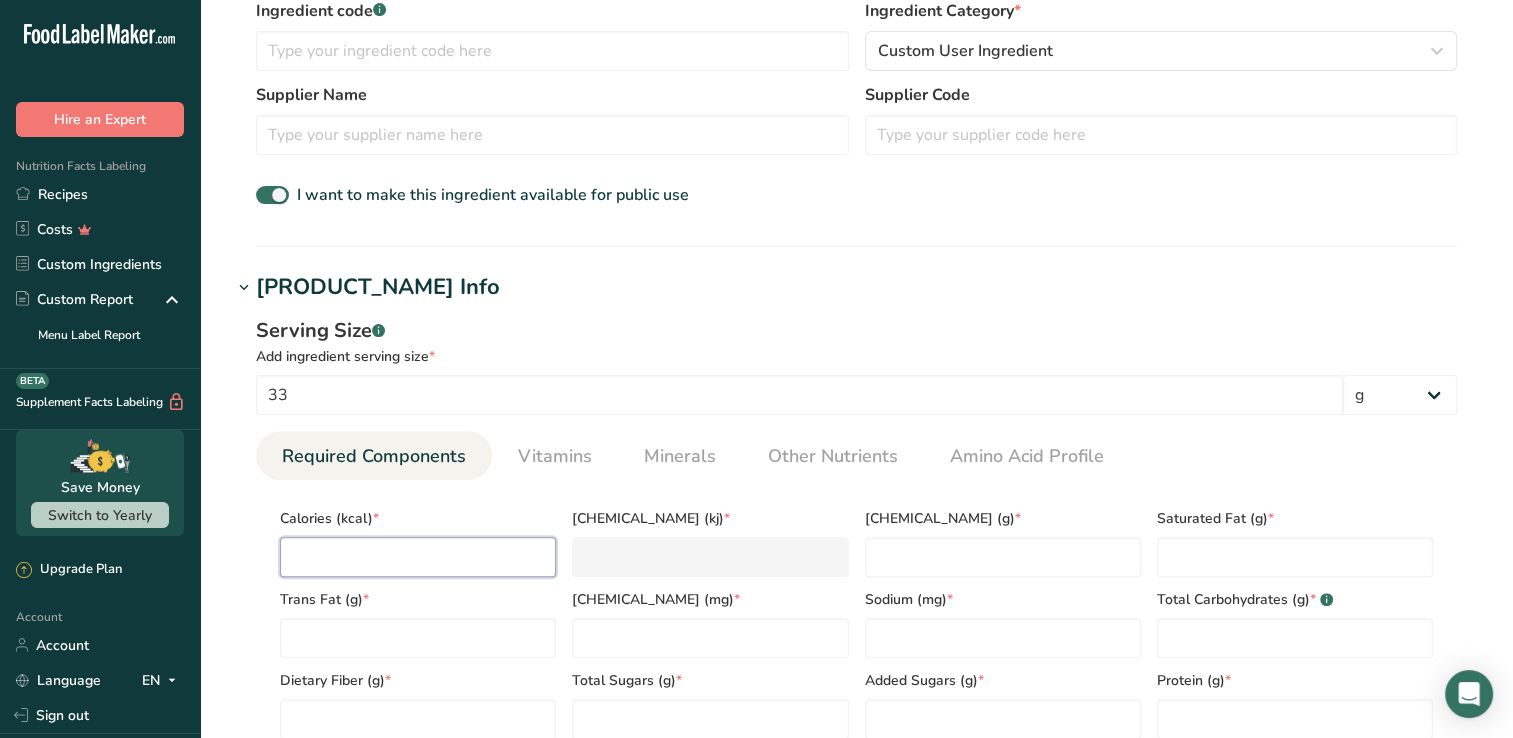 type on "1" 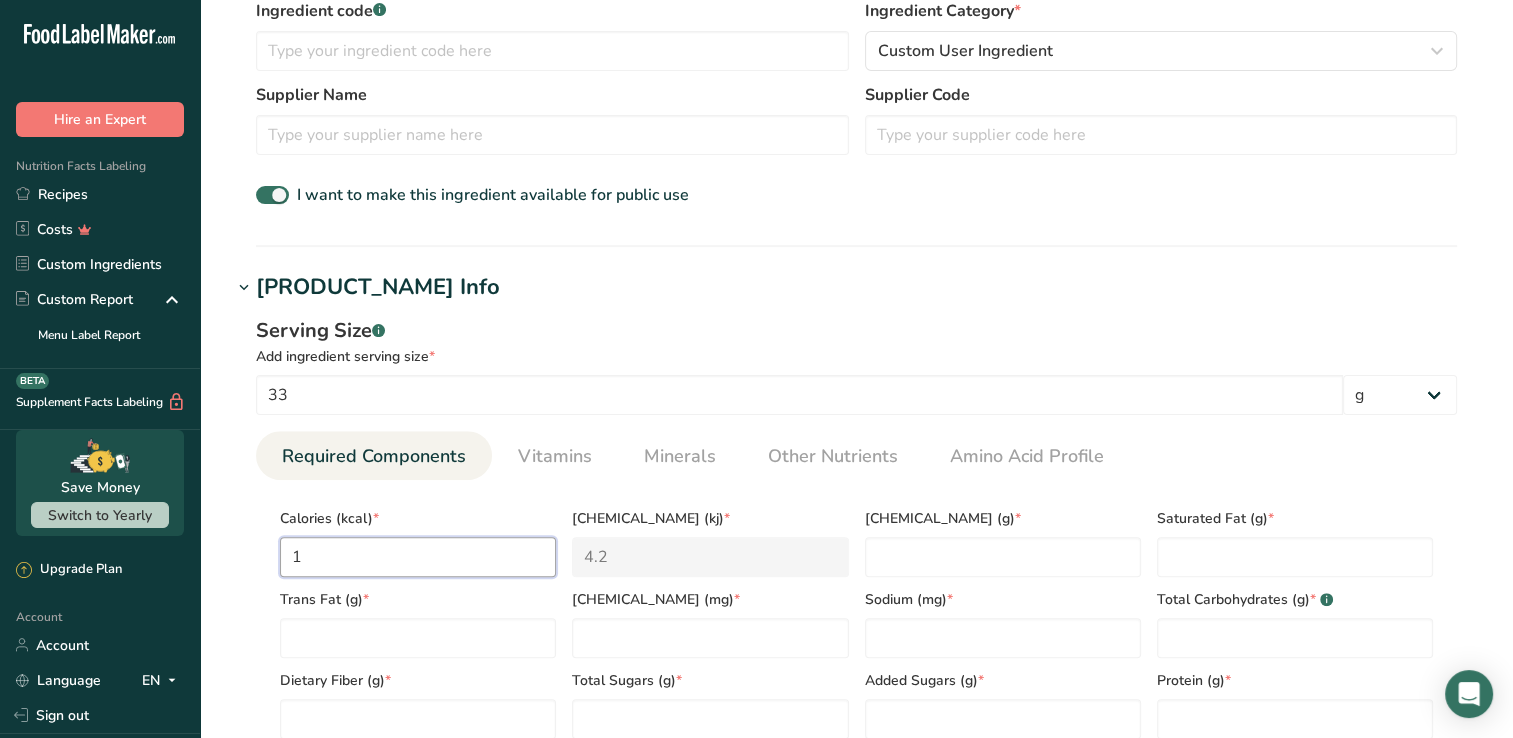 type on "19" 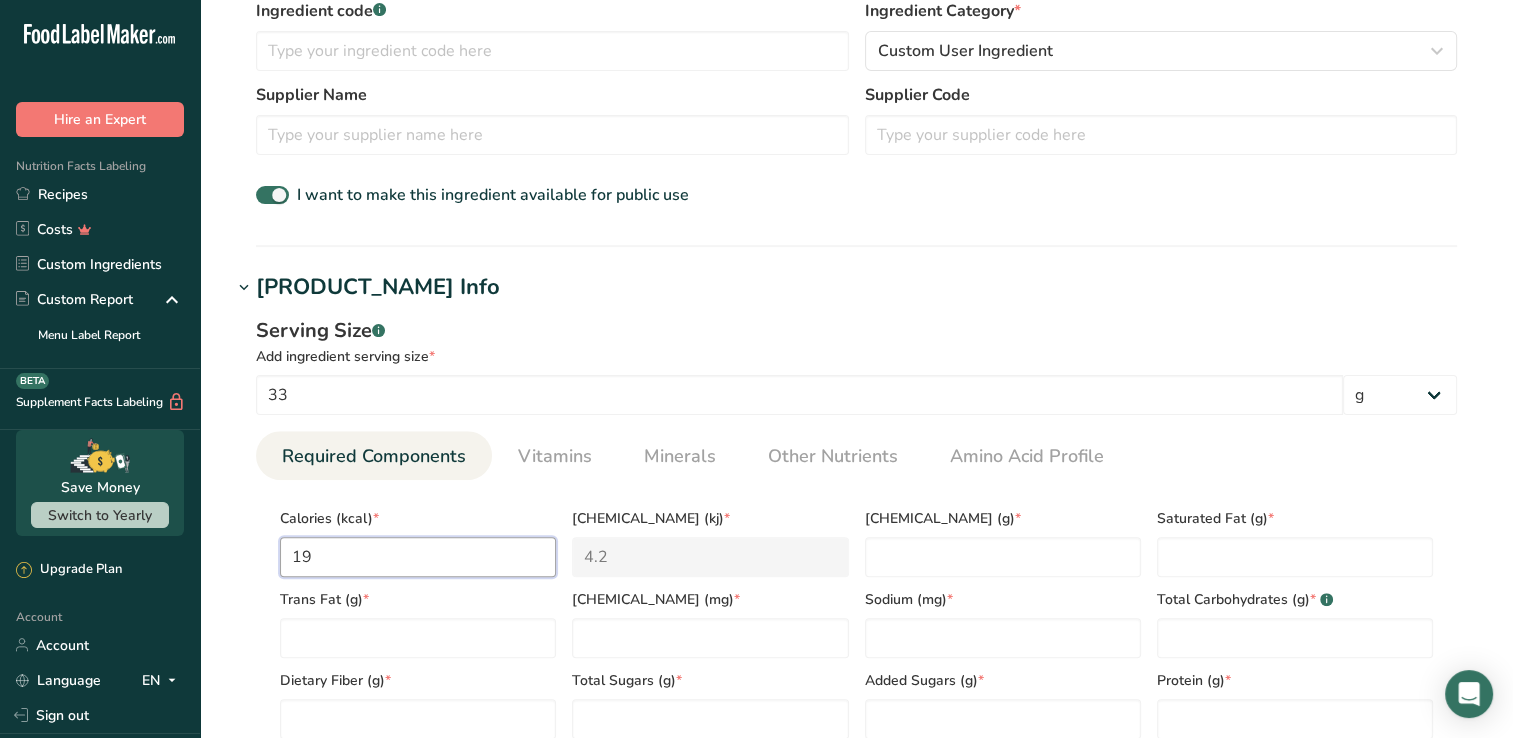 type on "190" 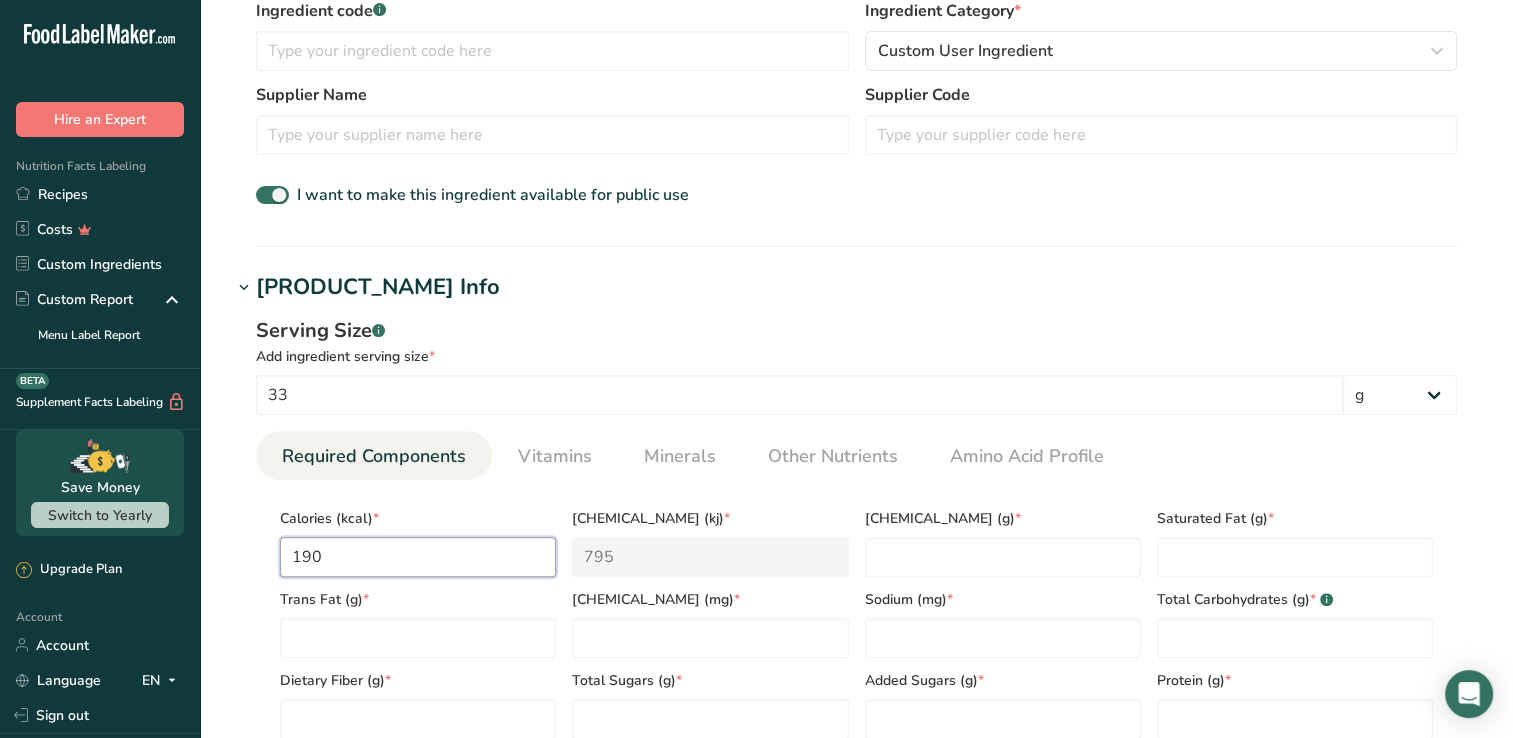 type on "190" 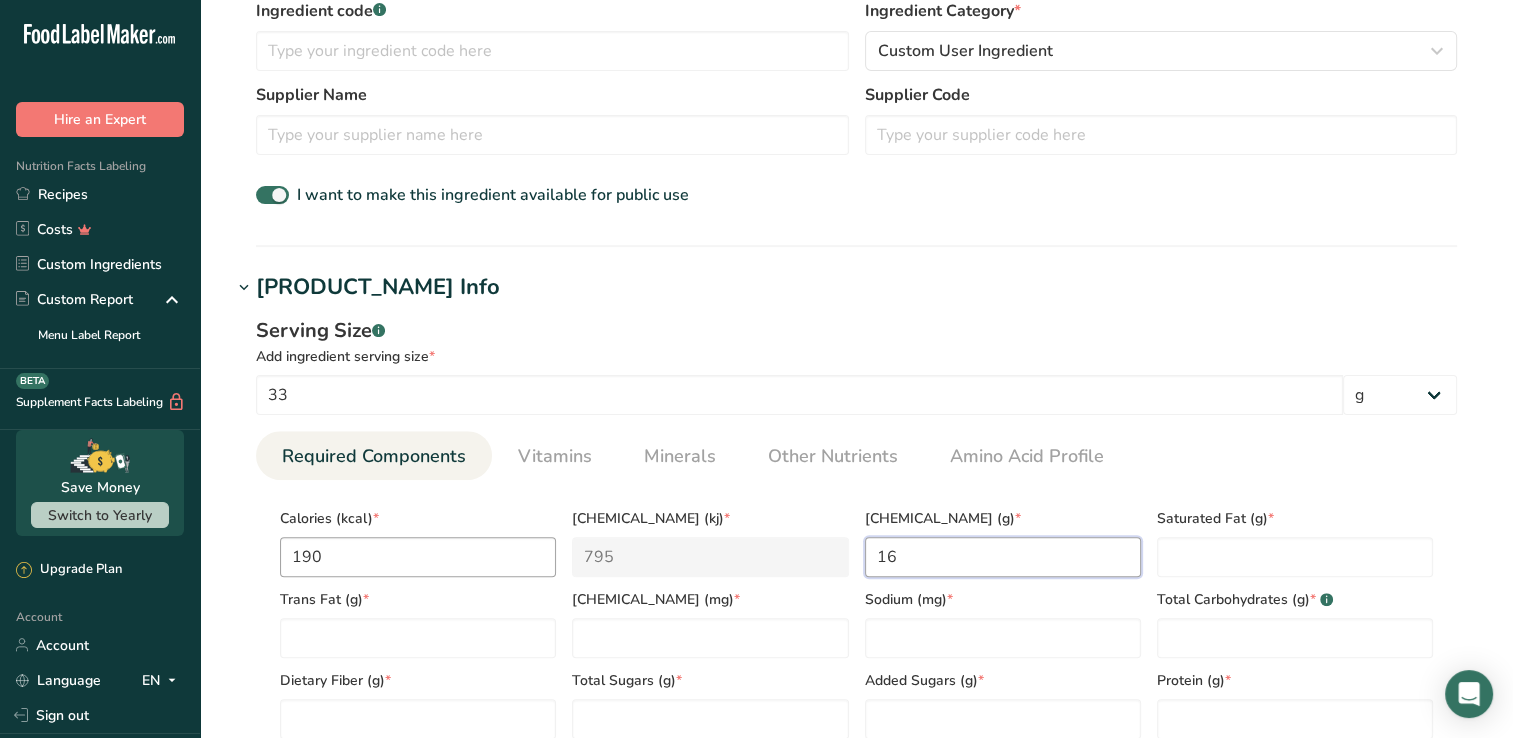 type on "16" 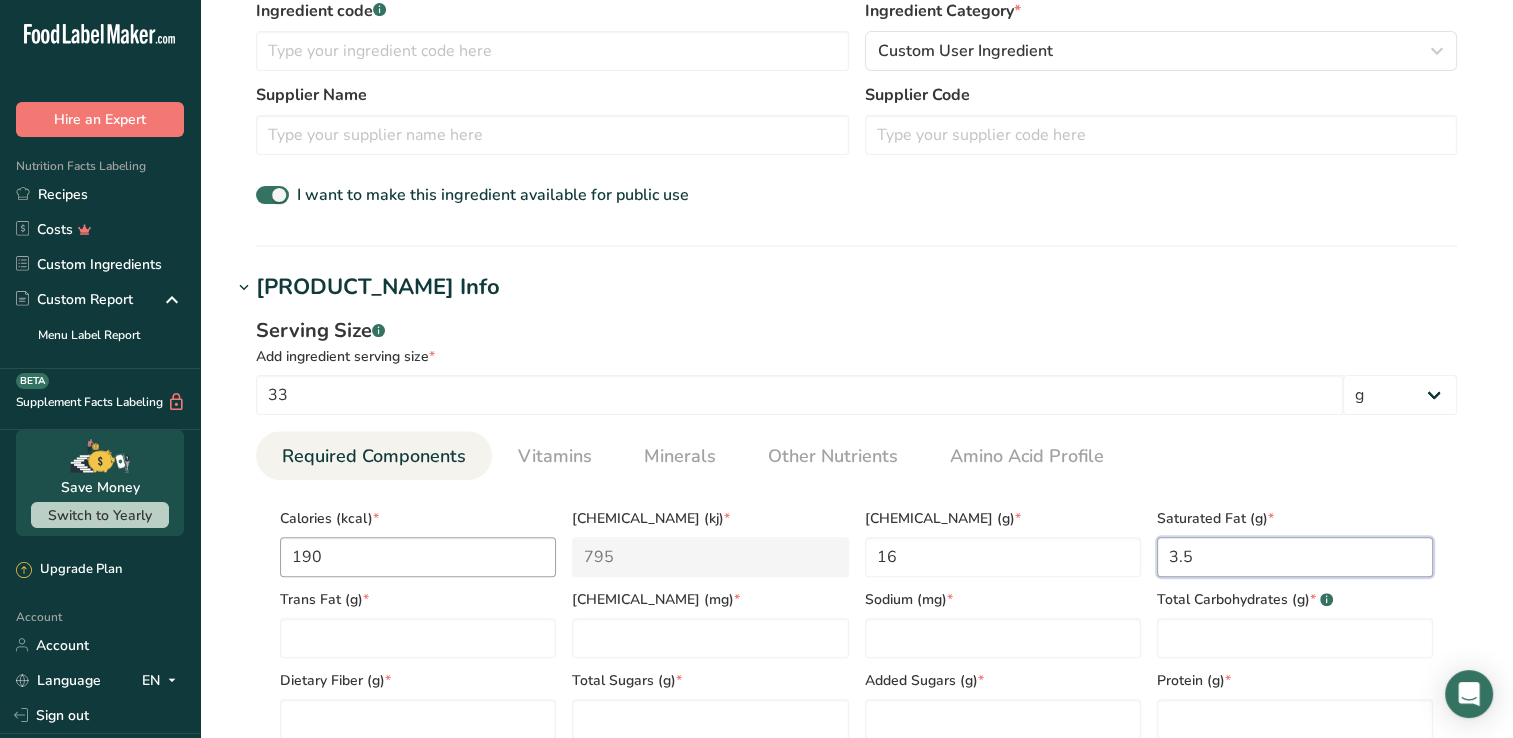 type on "3.5" 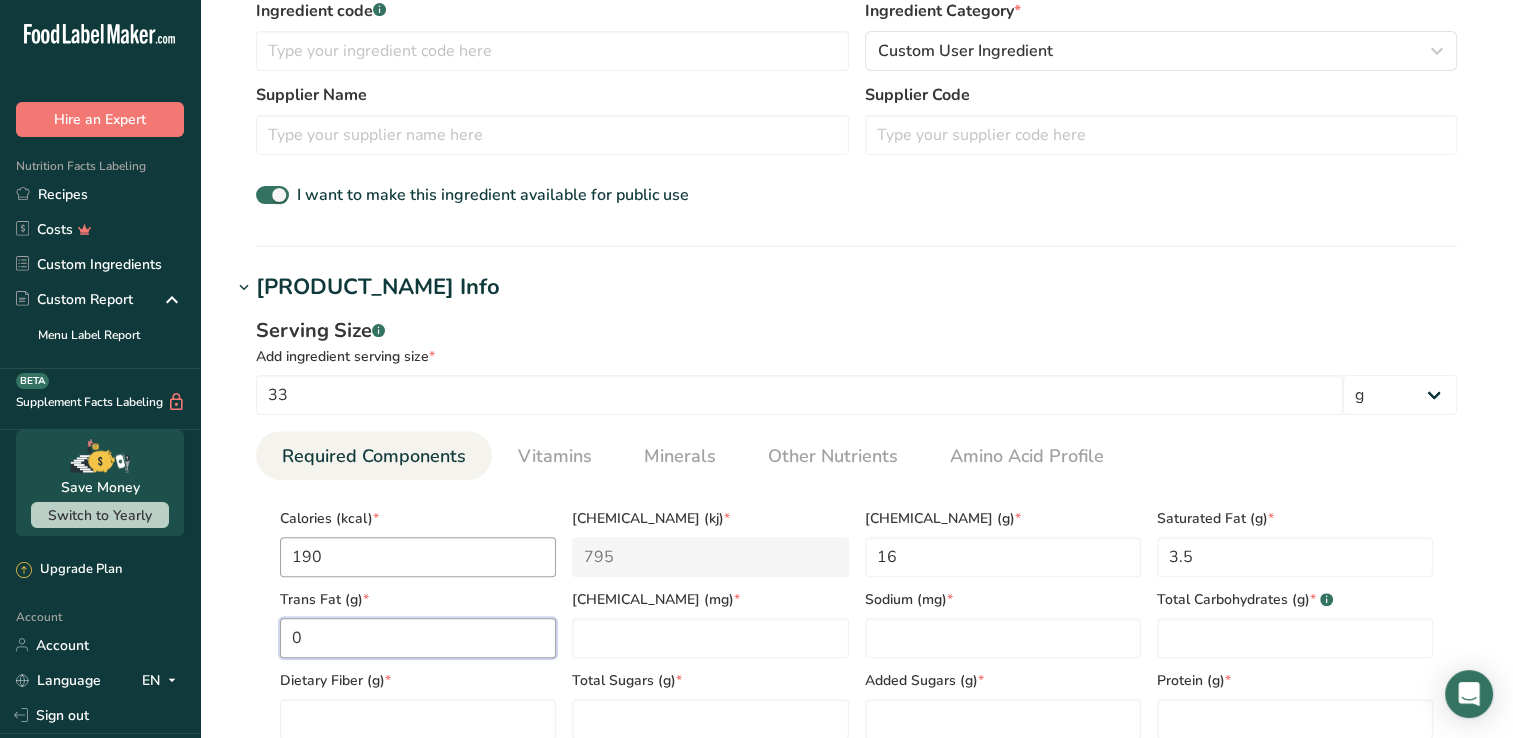 type on "0" 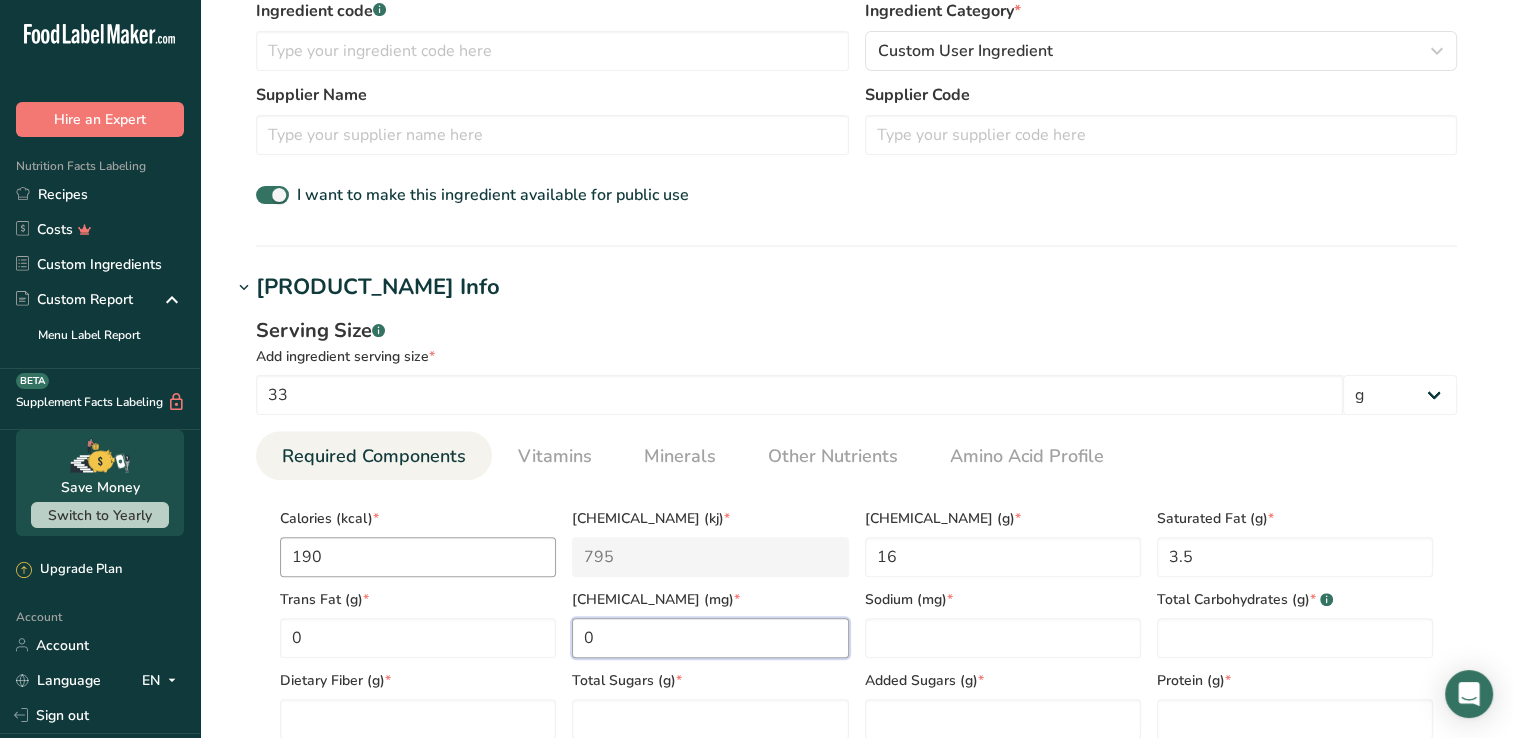 type on "0" 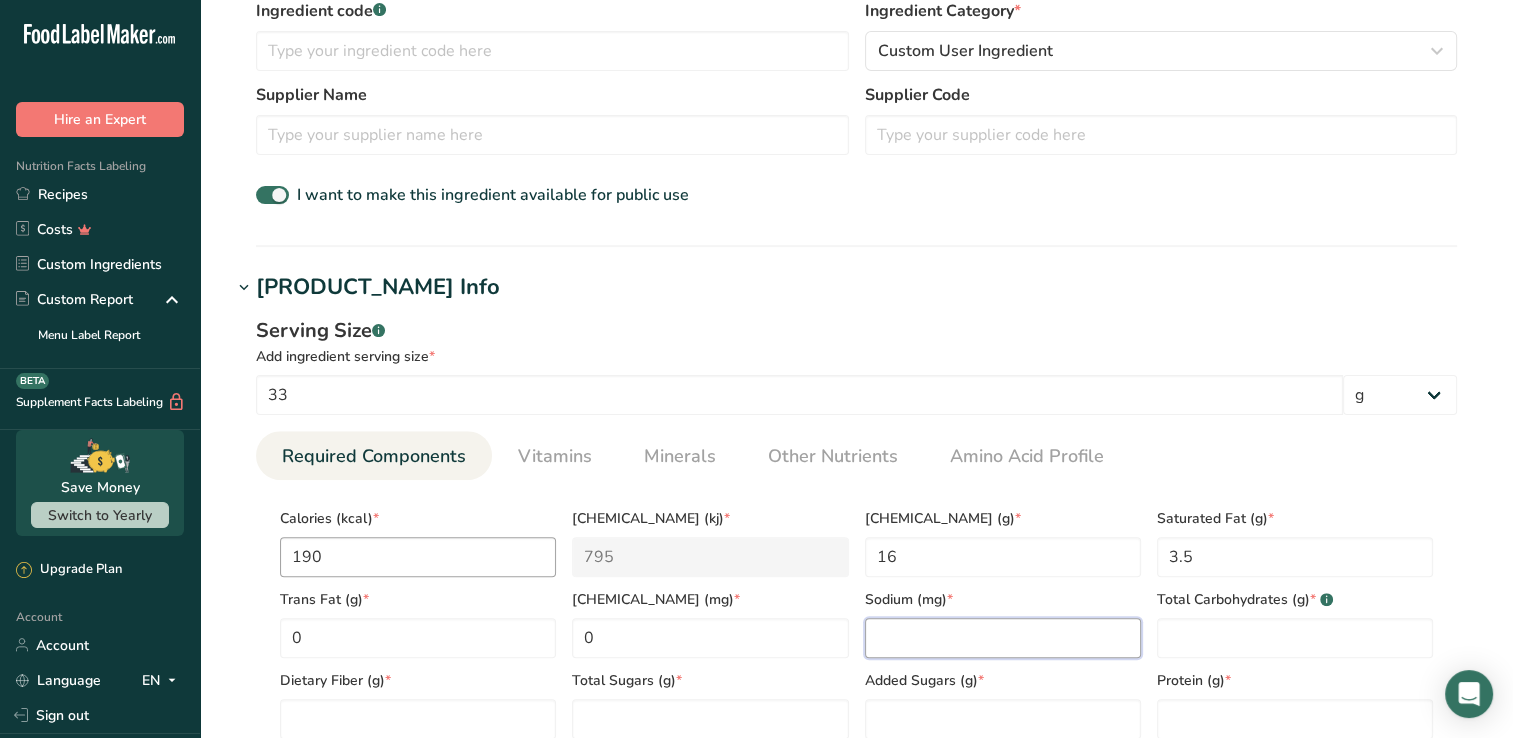 type on "[NUMBER]" 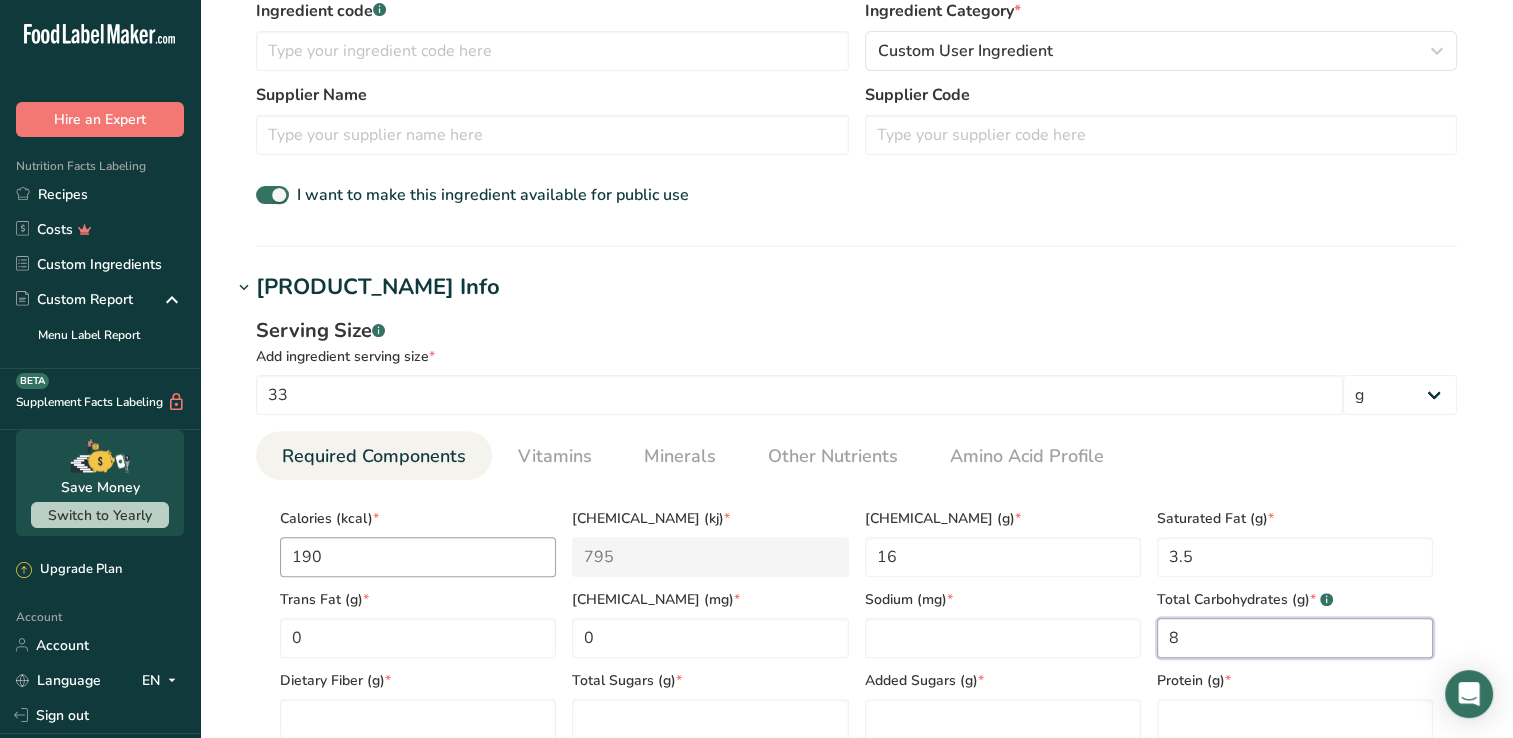 type on "8" 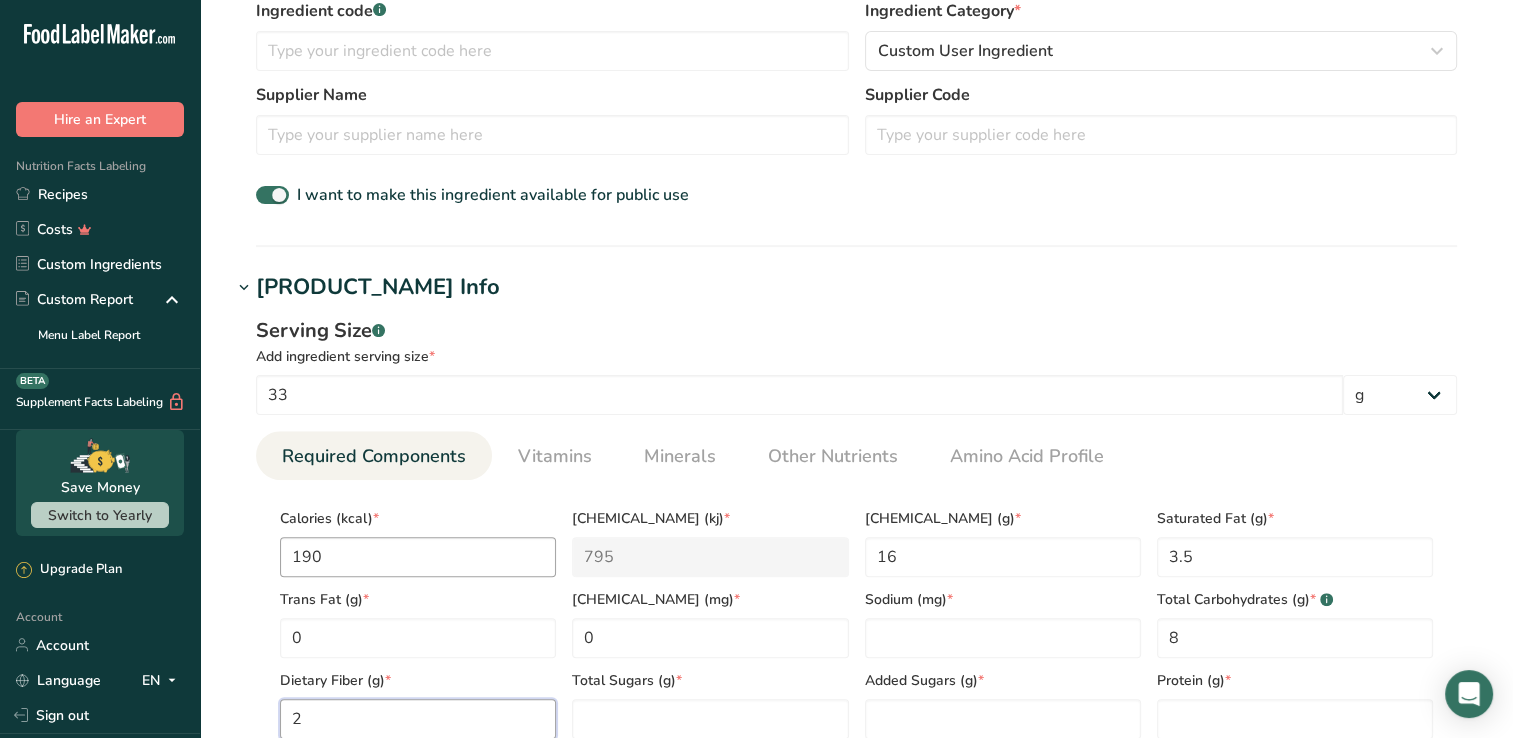type on "2" 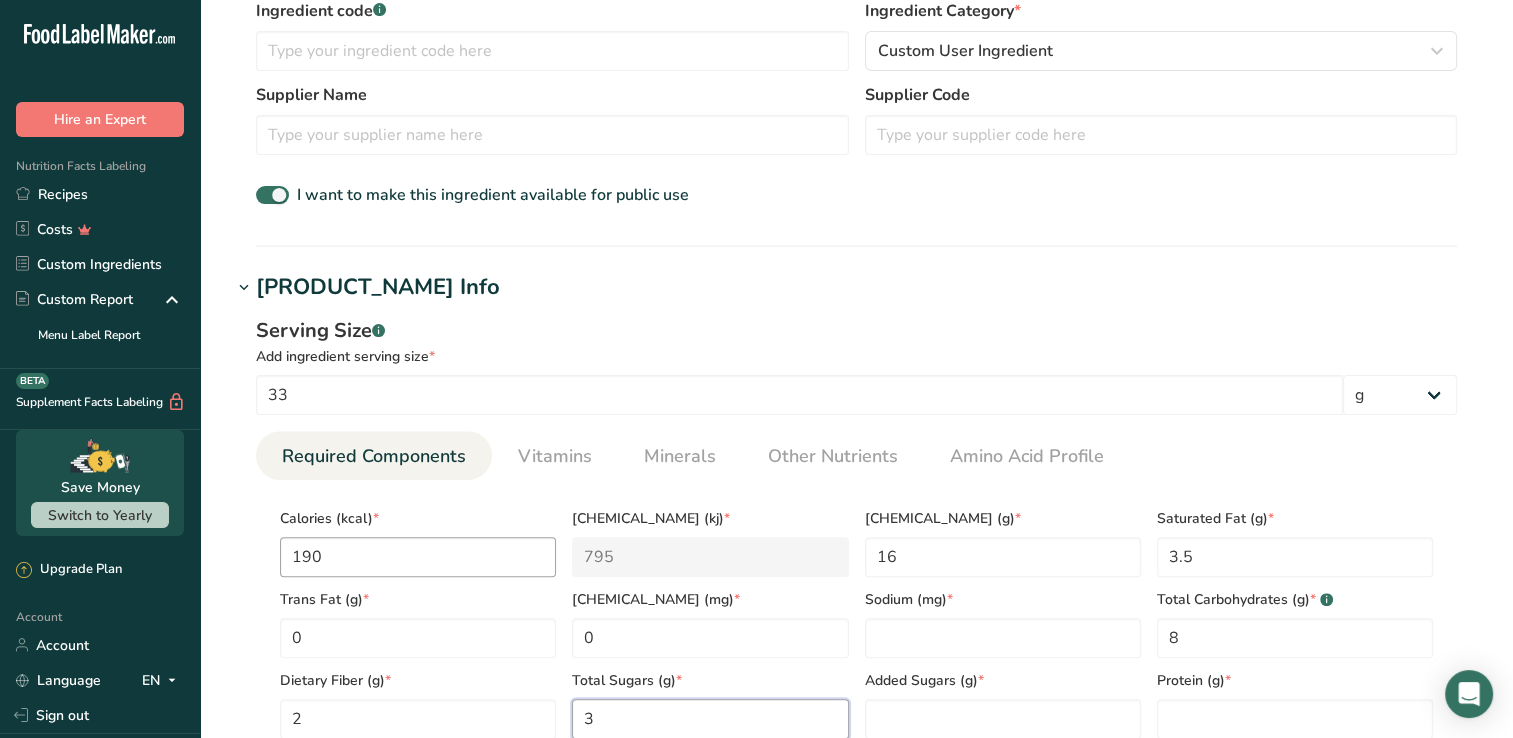 type on "3" 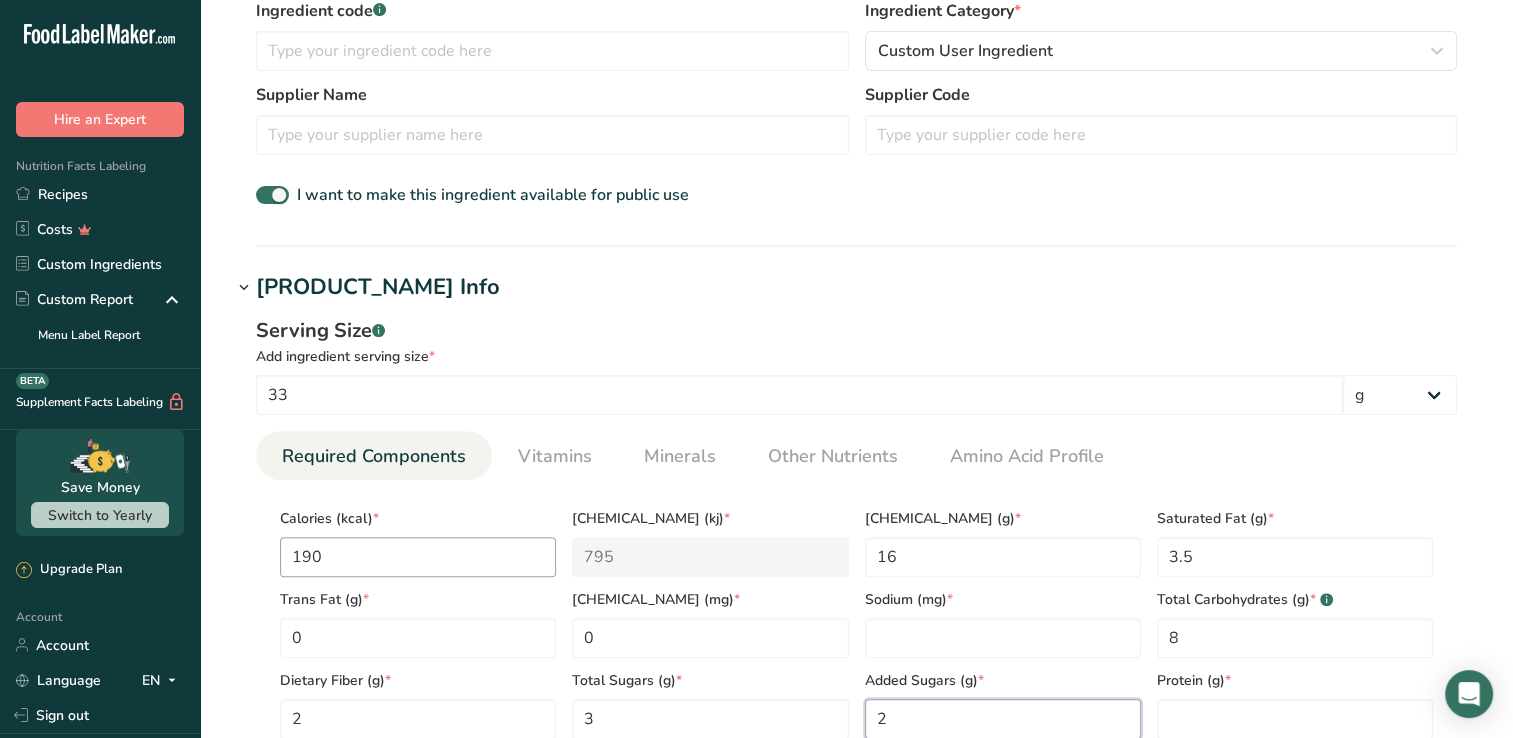 type on "2" 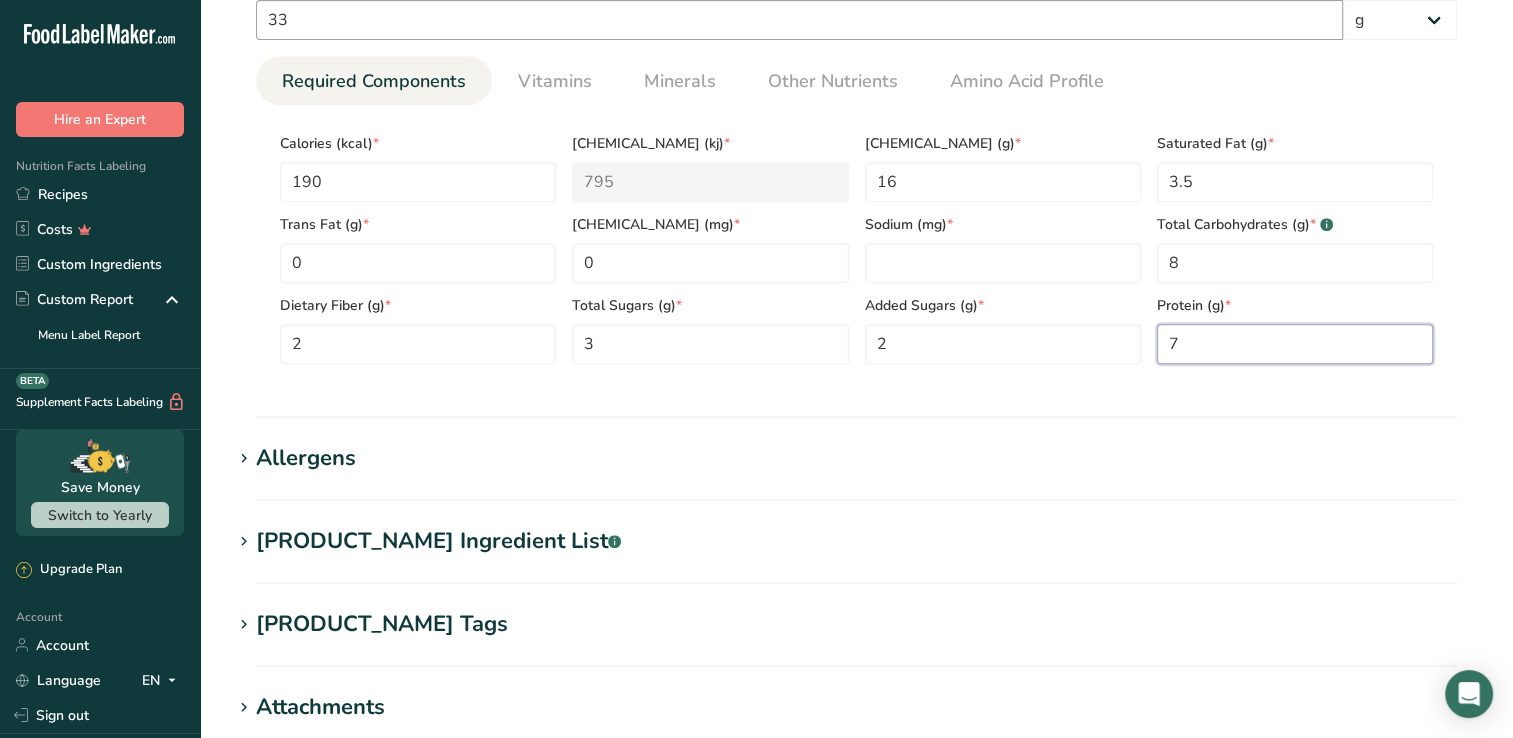 scroll, scrollTop: 921, scrollLeft: 0, axis: vertical 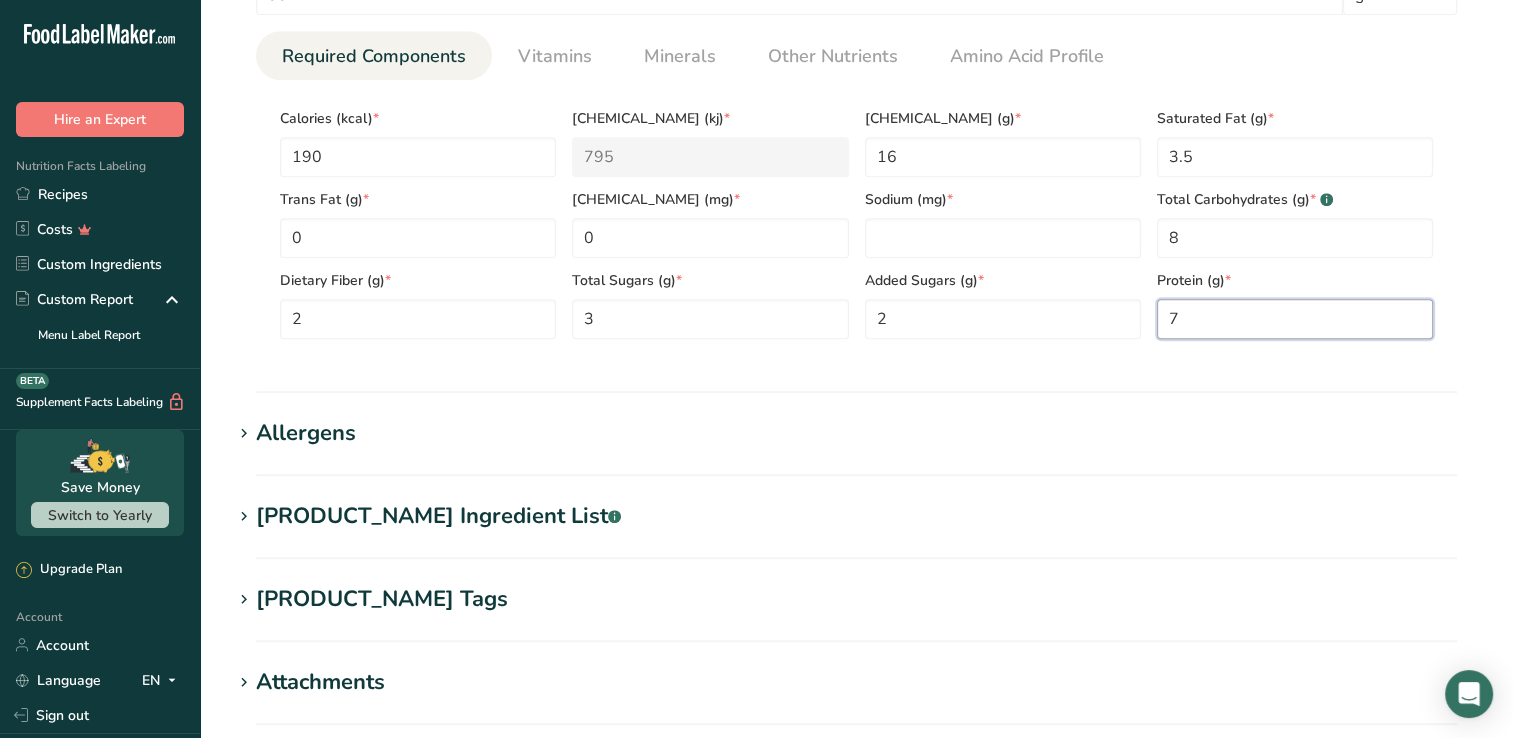 type on "7" 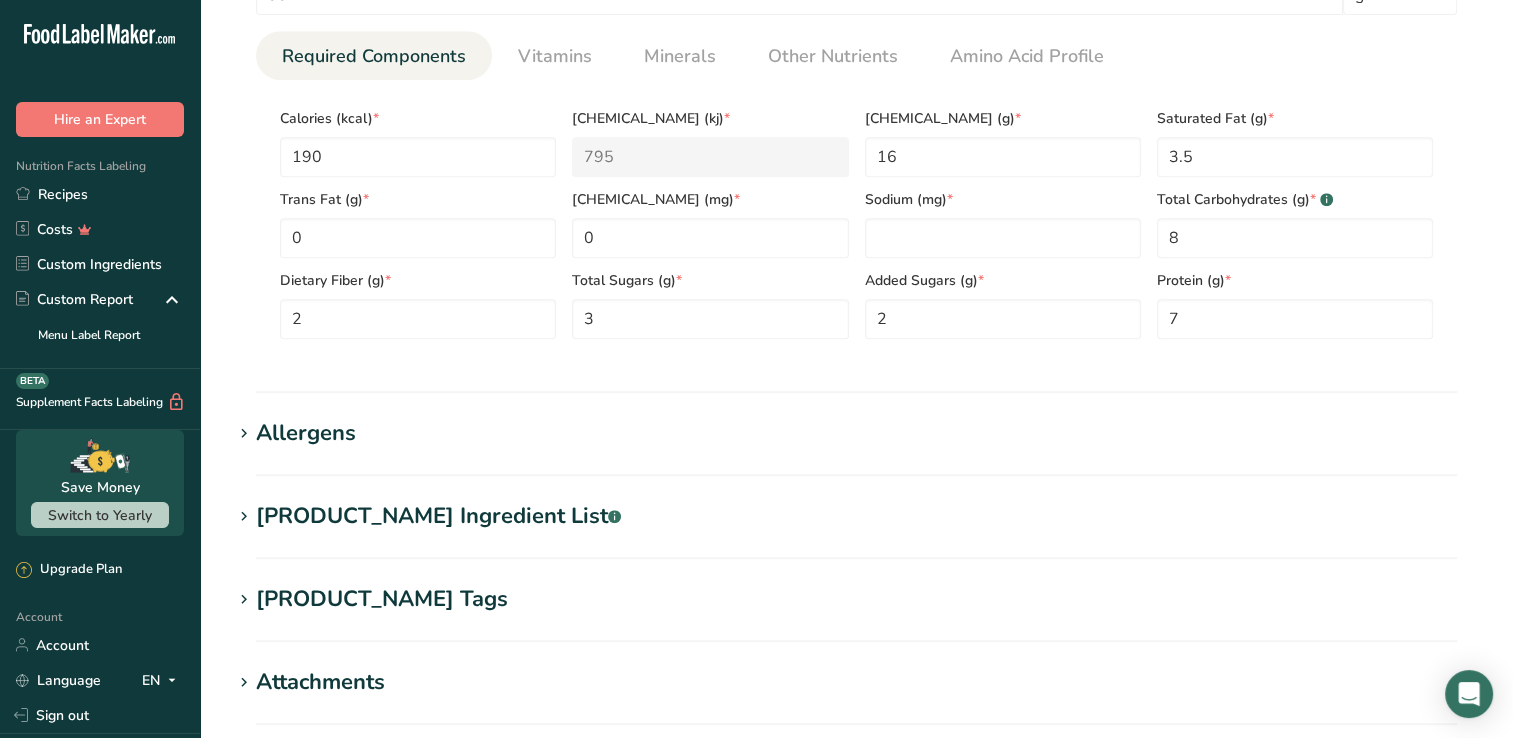 click on "Allergens" at bounding box center [306, 433] 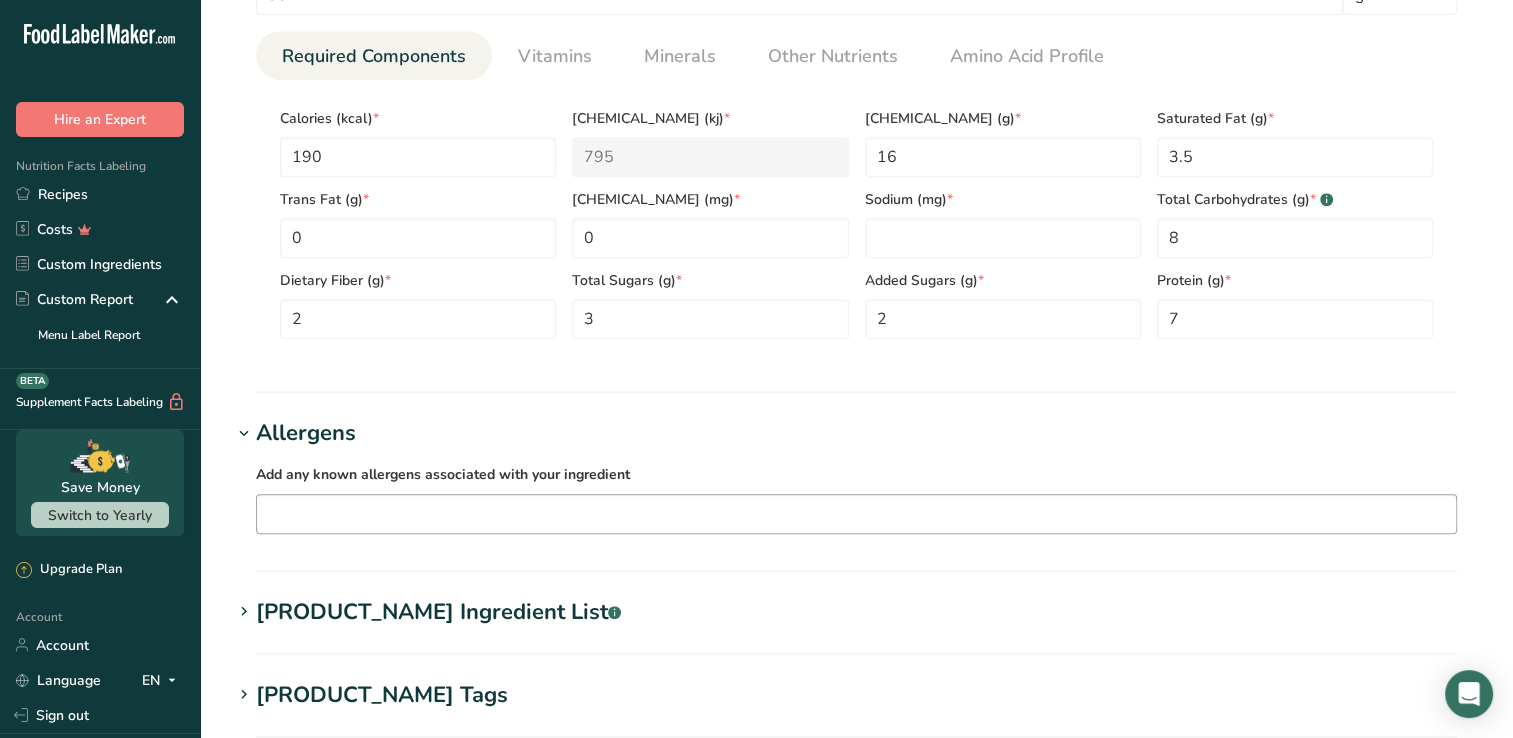 click at bounding box center [856, 513] 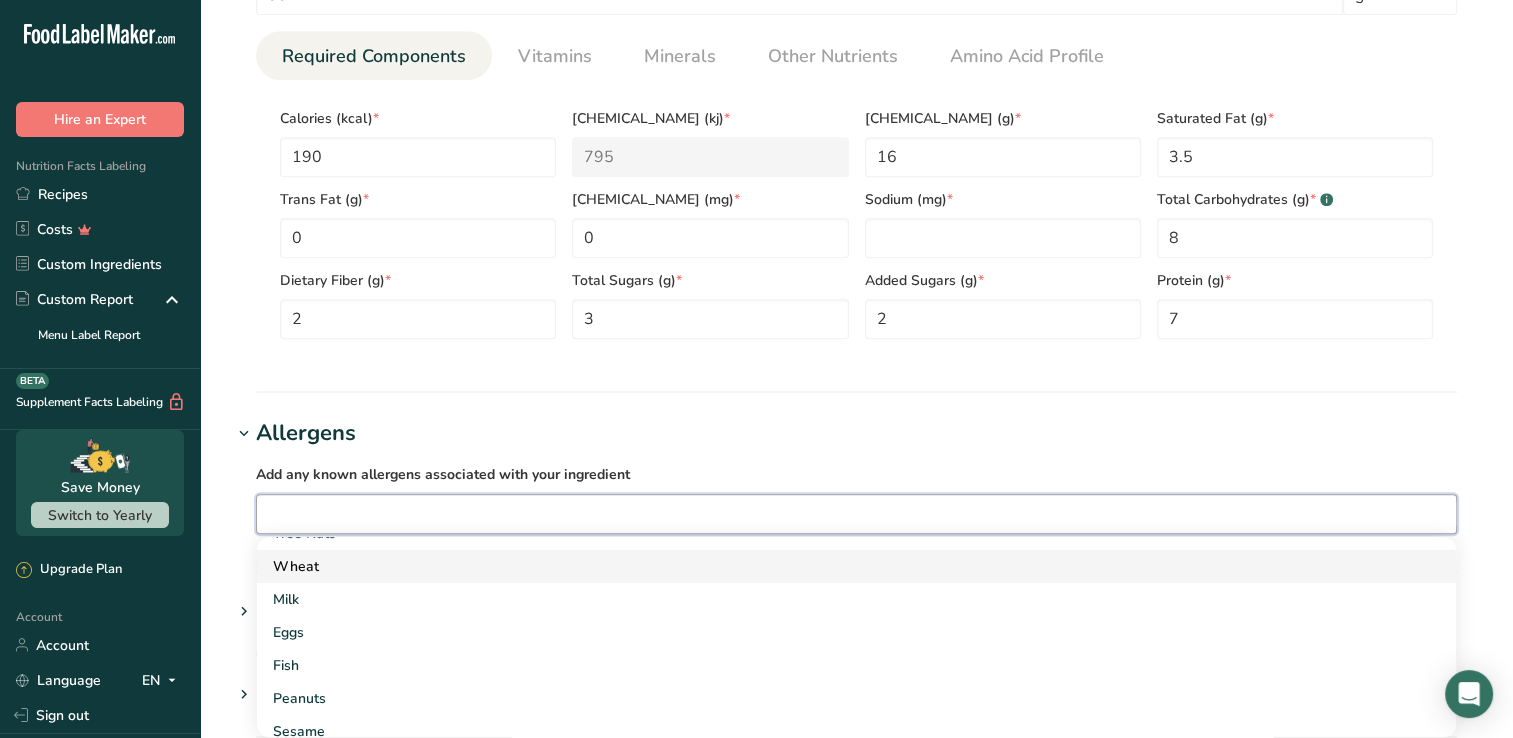 scroll, scrollTop: 100, scrollLeft: 0, axis: vertical 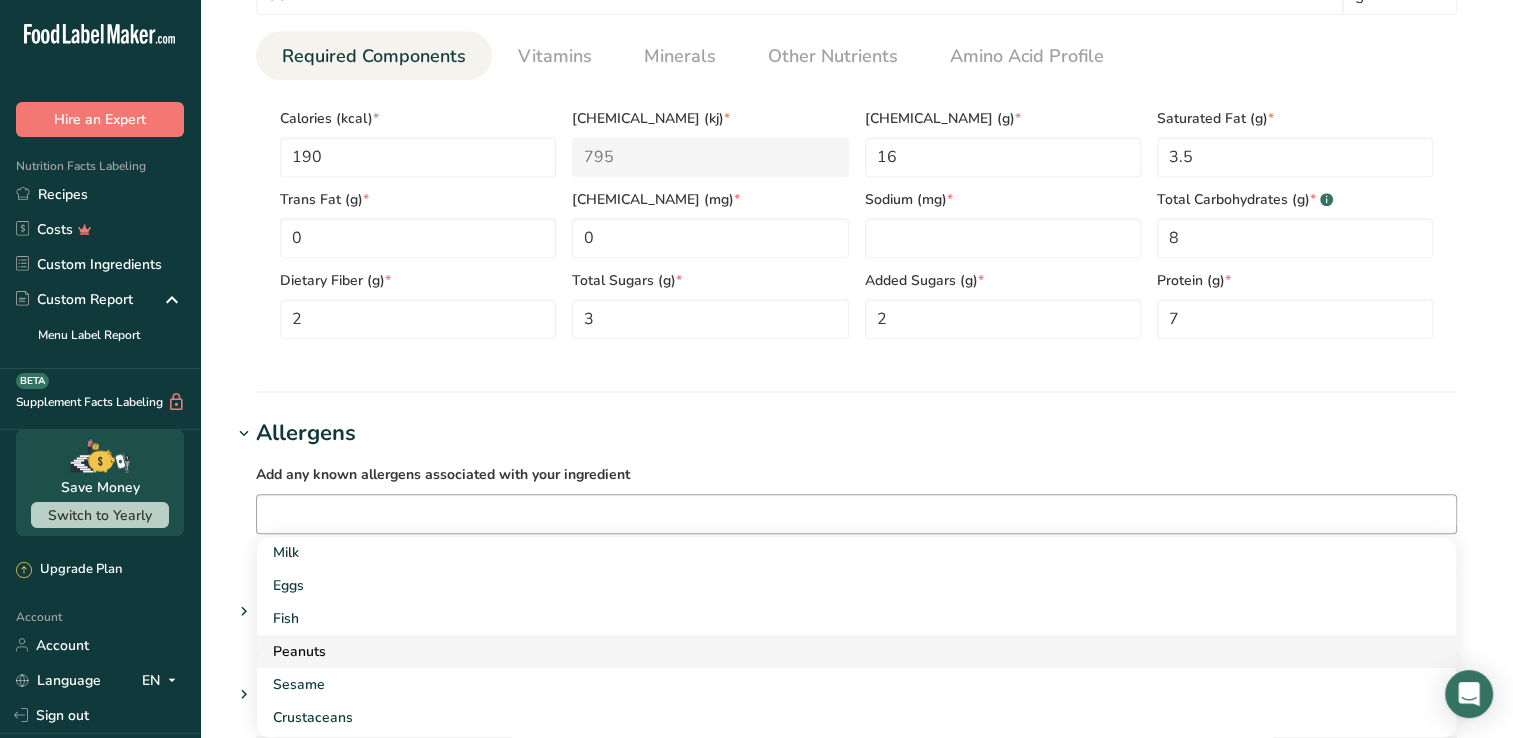 click on "Peanuts" at bounding box center (840, 651) 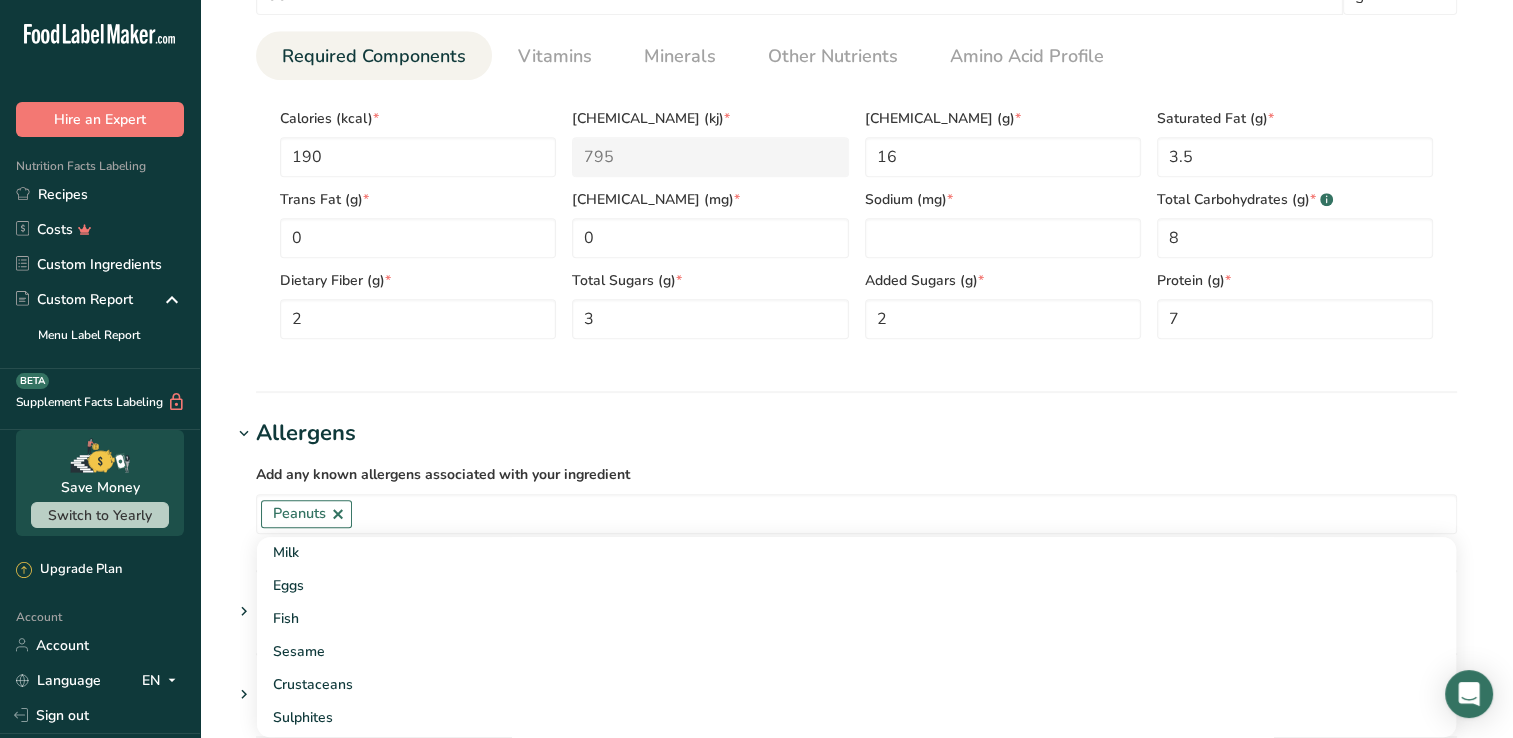 click on "Allergens" at bounding box center (856, 433) 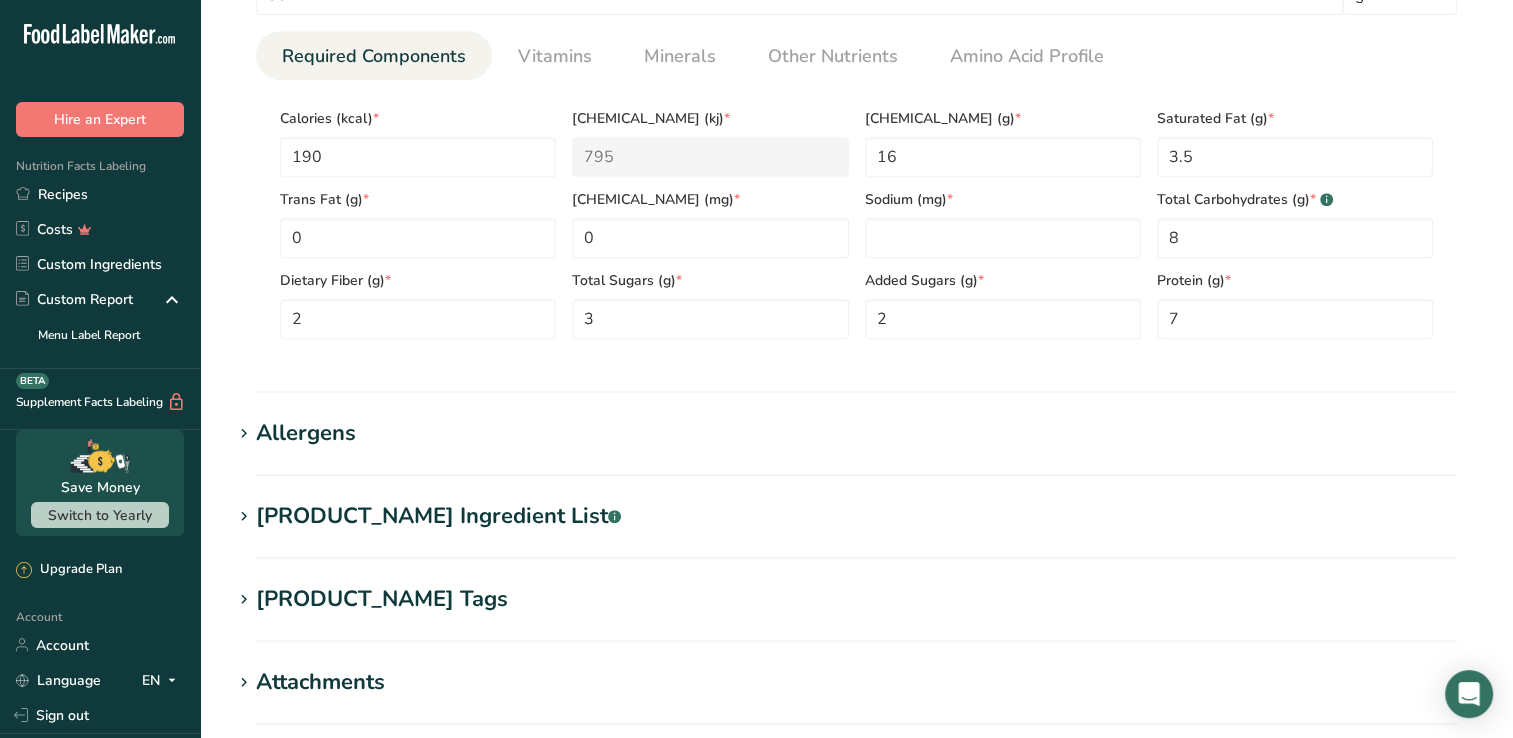 click on "Allergens" at bounding box center (856, 433) 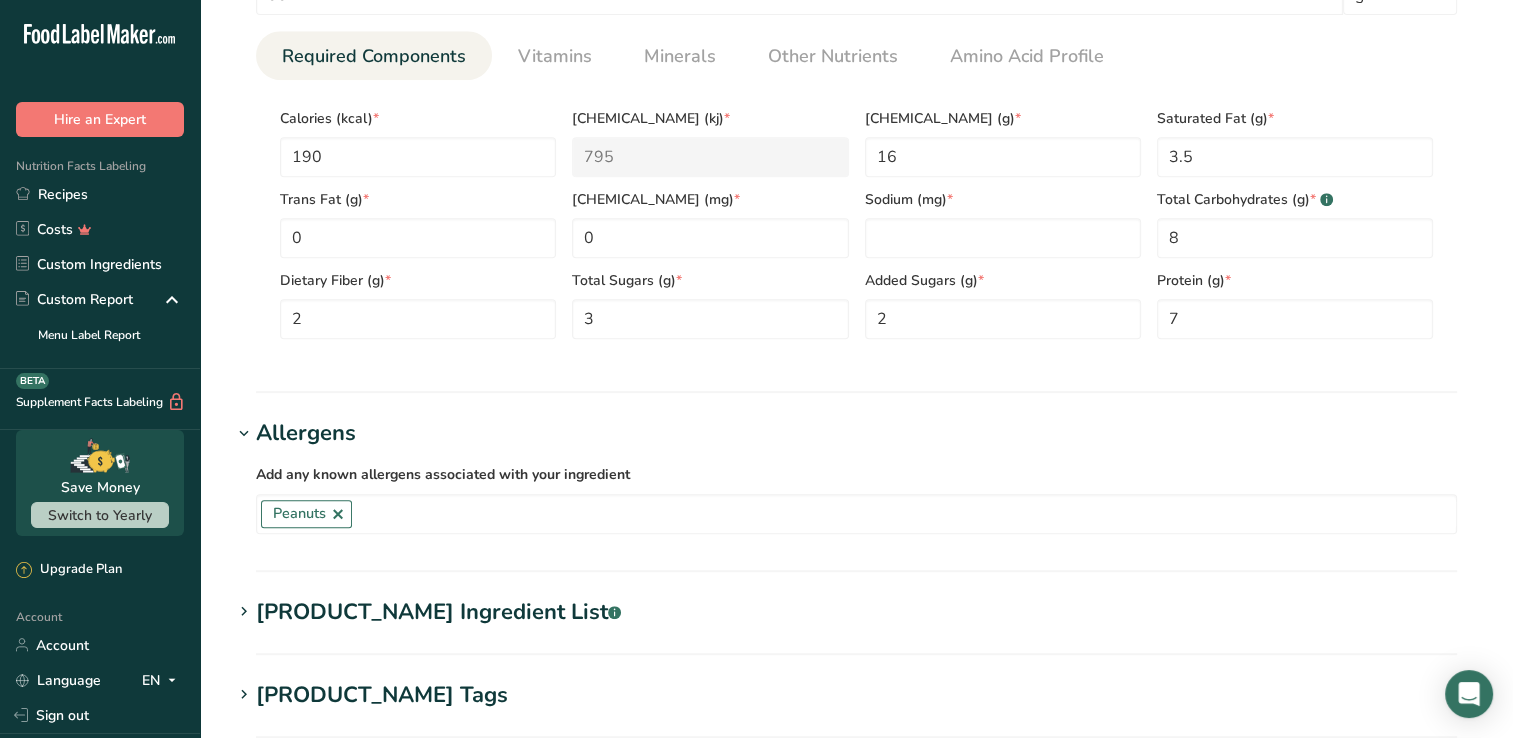 click on "Allergens" at bounding box center [856, 433] 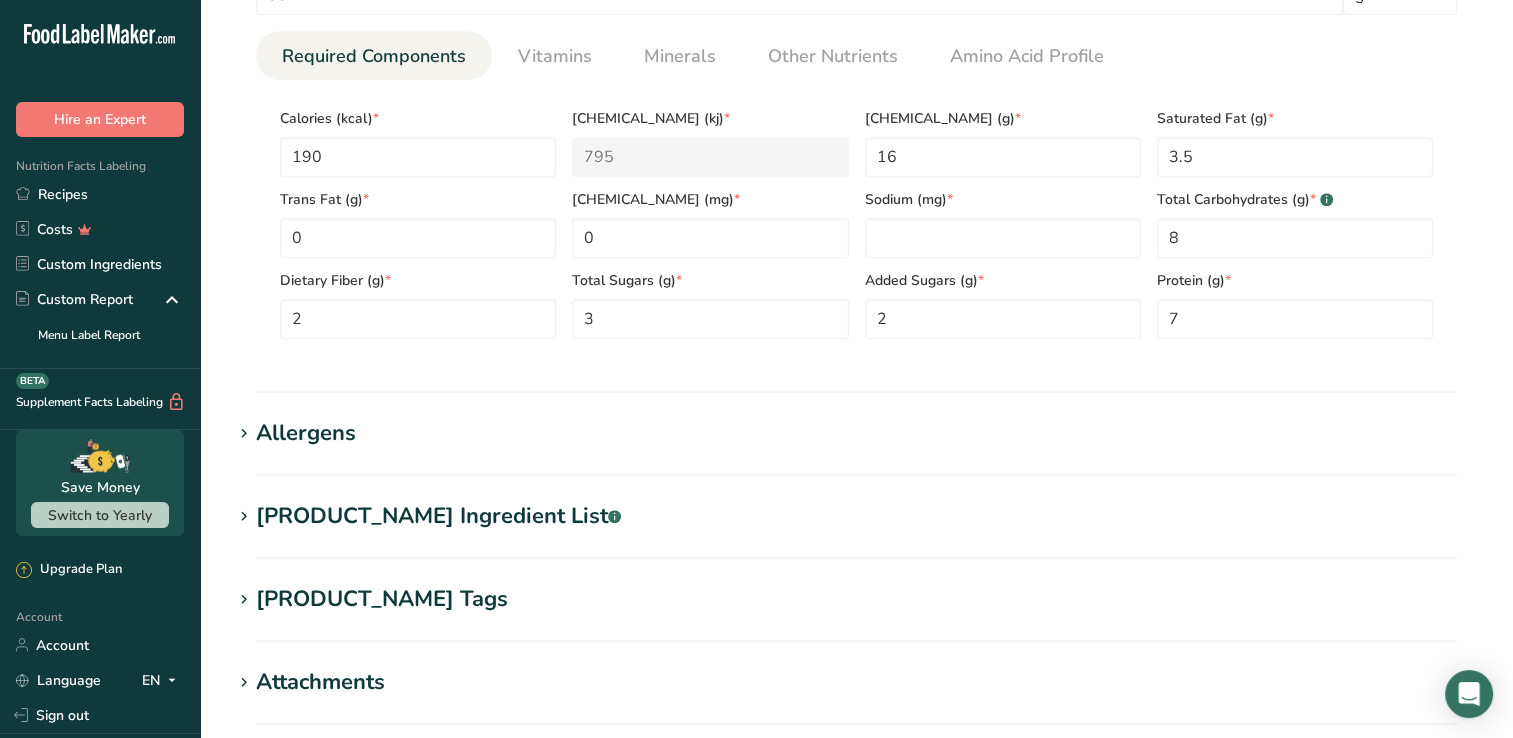click on "[PRODUCT_NAME] Ingredient List
.a-a{fill:#347362;}.b-a{fill:#fff;}" at bounding box center [438, 516] 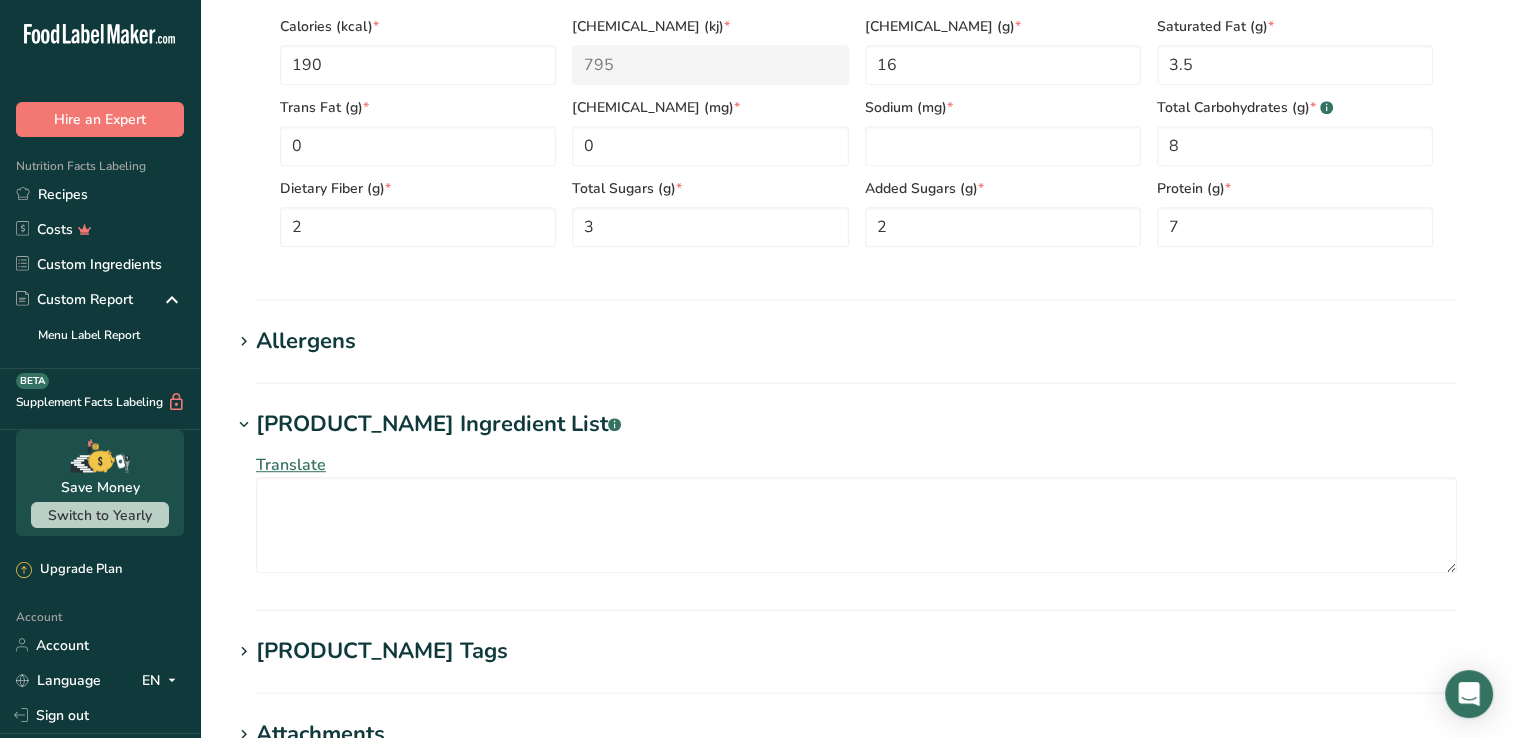 scroll, scrollTop: 1121, scrollLeft: 0, axis: vertical 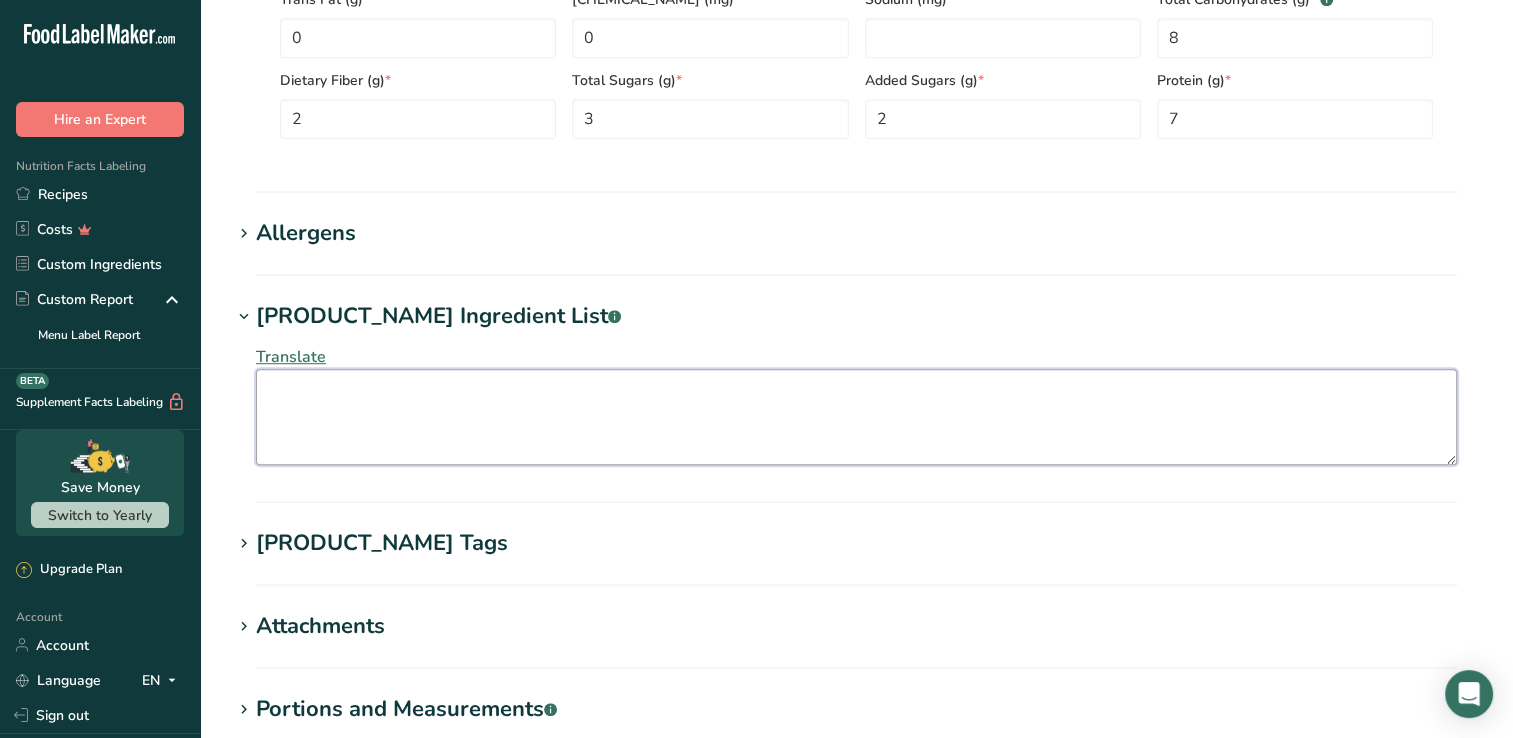click at bounding box center [856, 417] 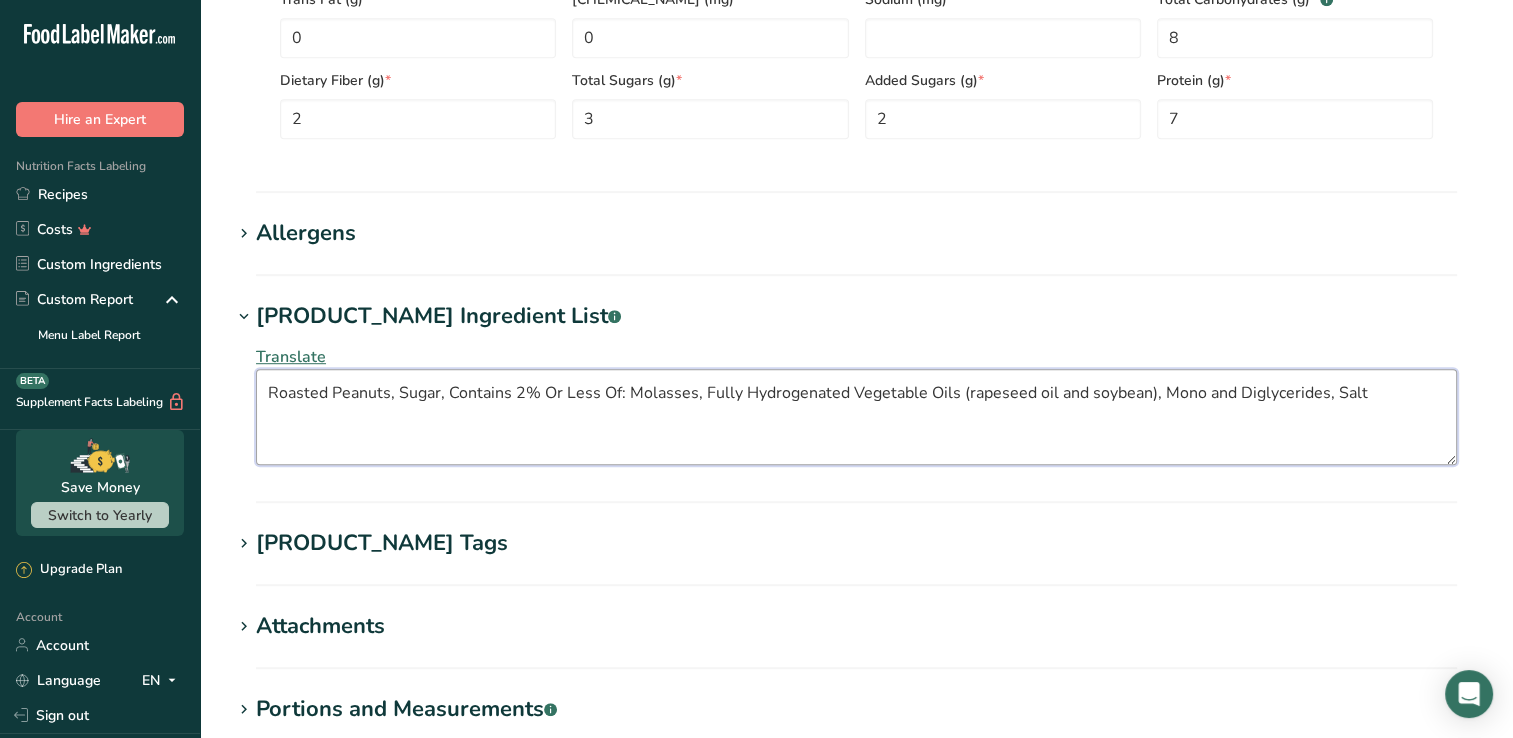 type on "Roasted Peanuts, Sugar, Contains 2% Or Less Of: Molasses, Fully Hydrogenated Vegetable Oils (rapeseed oil and soybean), Mono and Diglycerides, Salt" 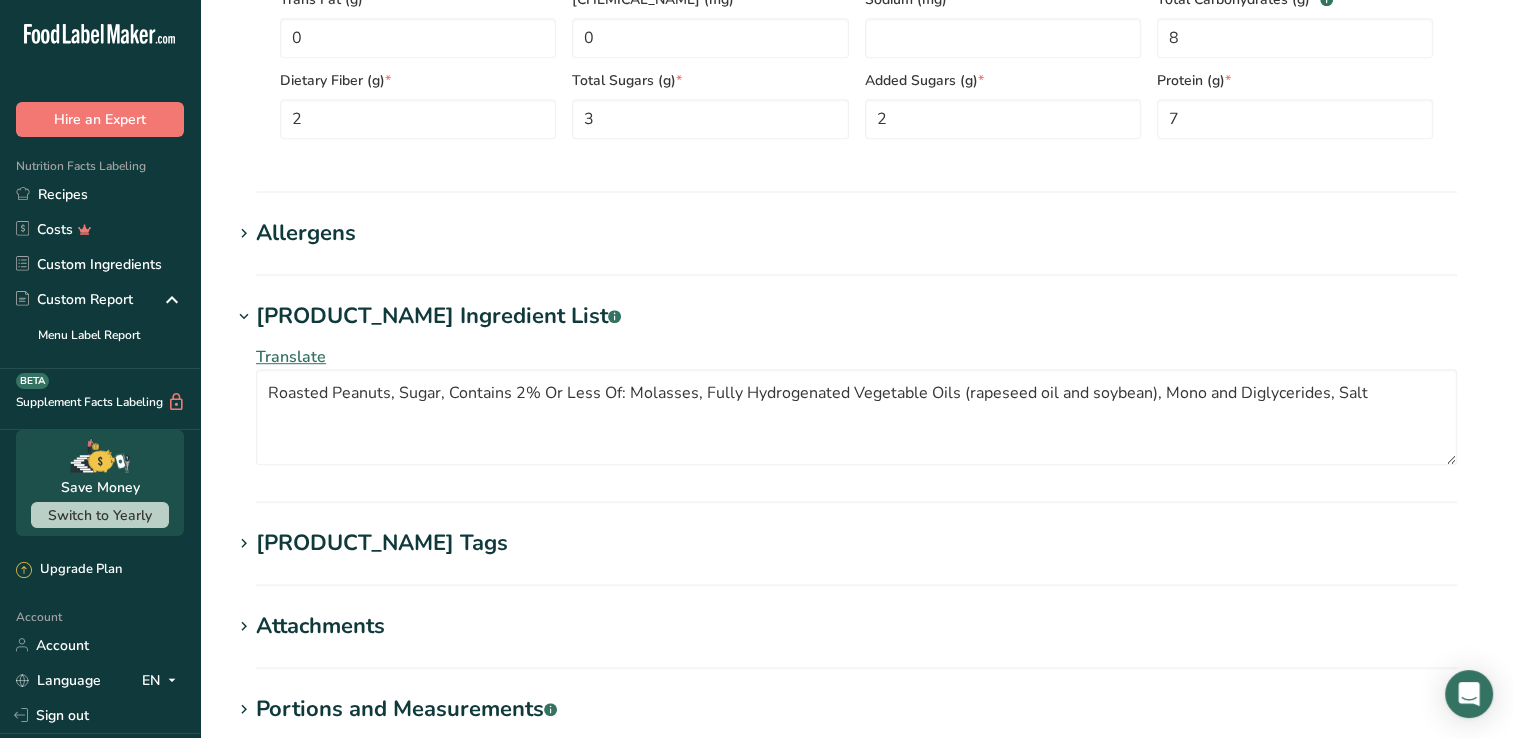 click on "Translate
Roasted Peanuts, Sugar, Contains 2% Or Less Of: Molasses, Fully Hydrogenated Vegetable Oils (rapeseed oil and soybean), Mono and Diglycerides, Salt" at bounding box center [856, 405] 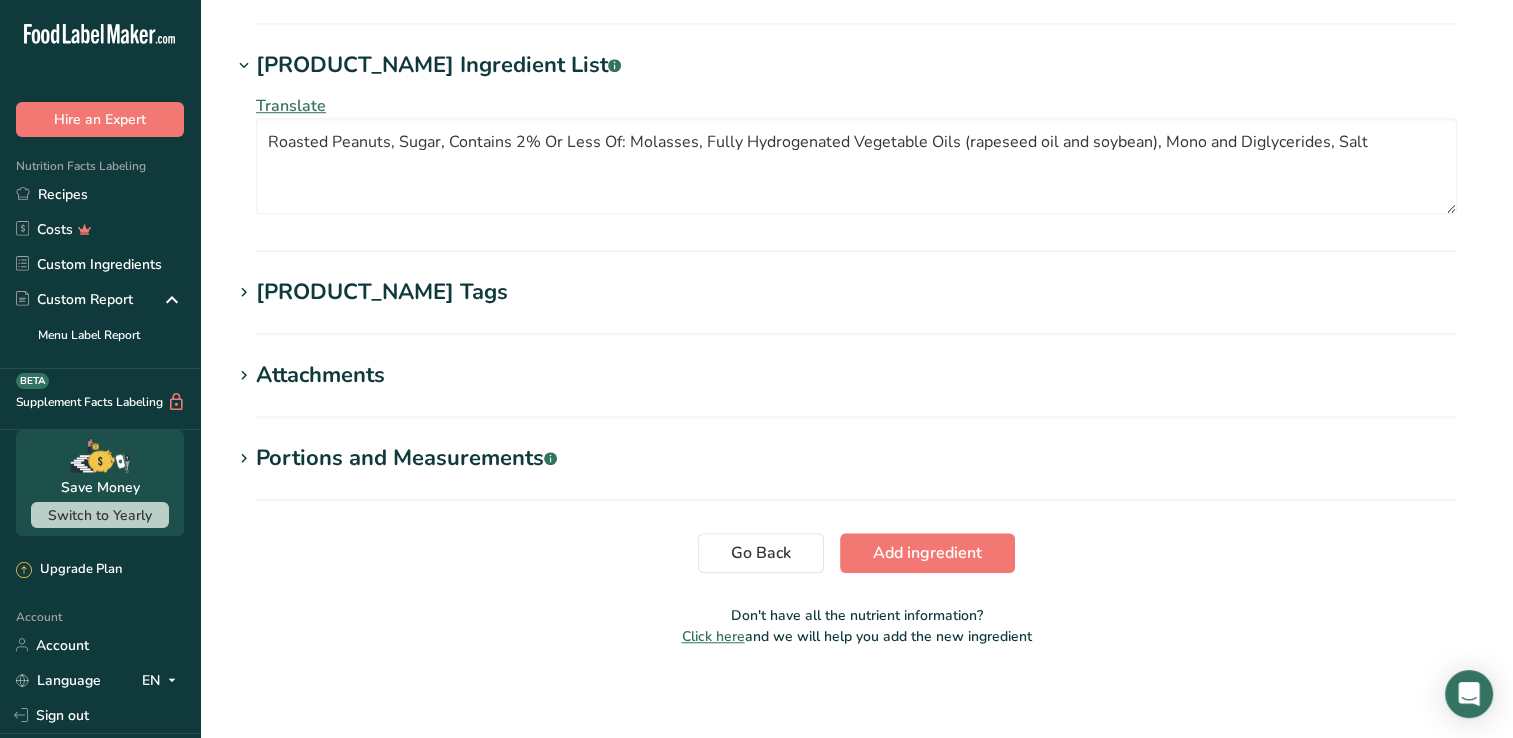 scroll, scrollTop: 1376, scrollLeft: 0, axis: vertical 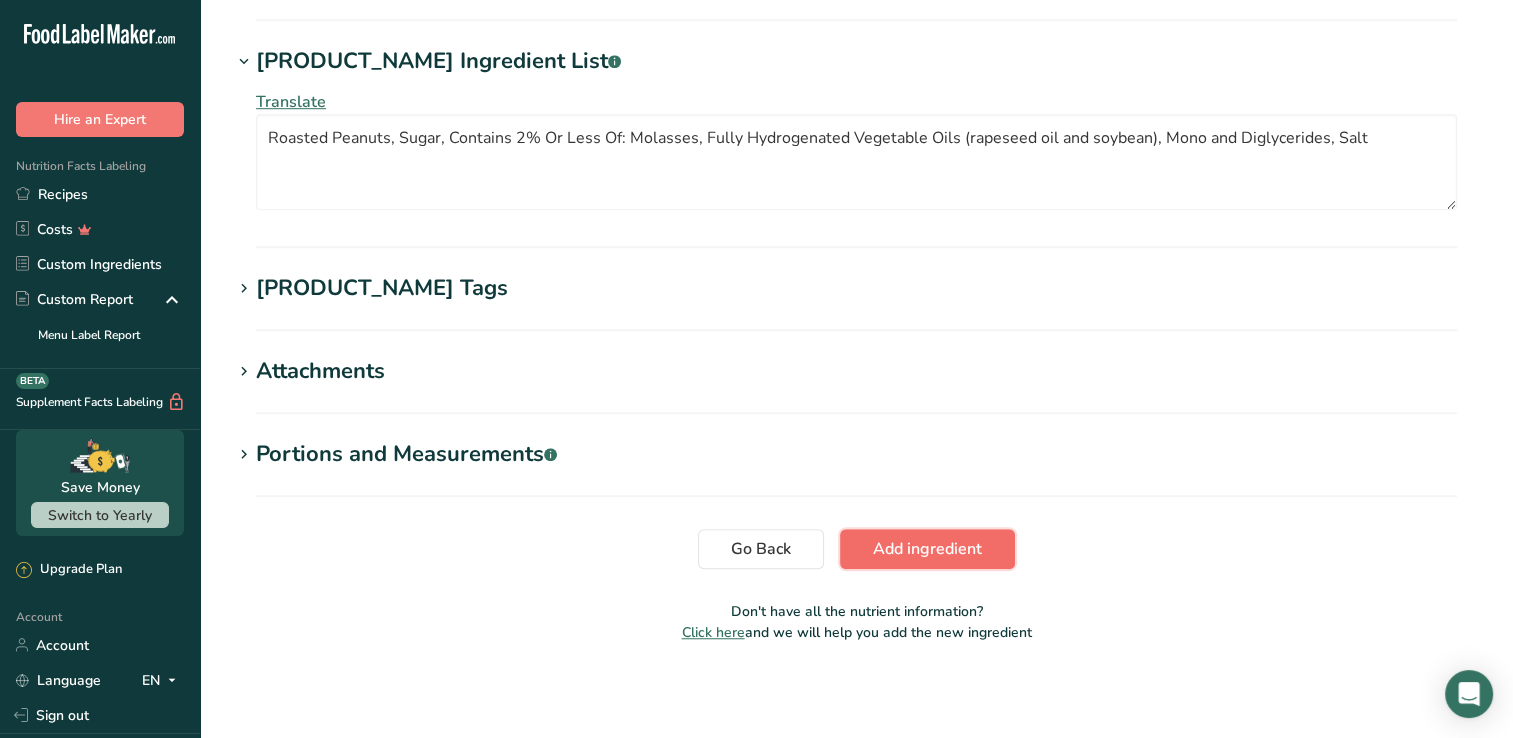 click on "Add ingredient" at bounding box center [927, 549] 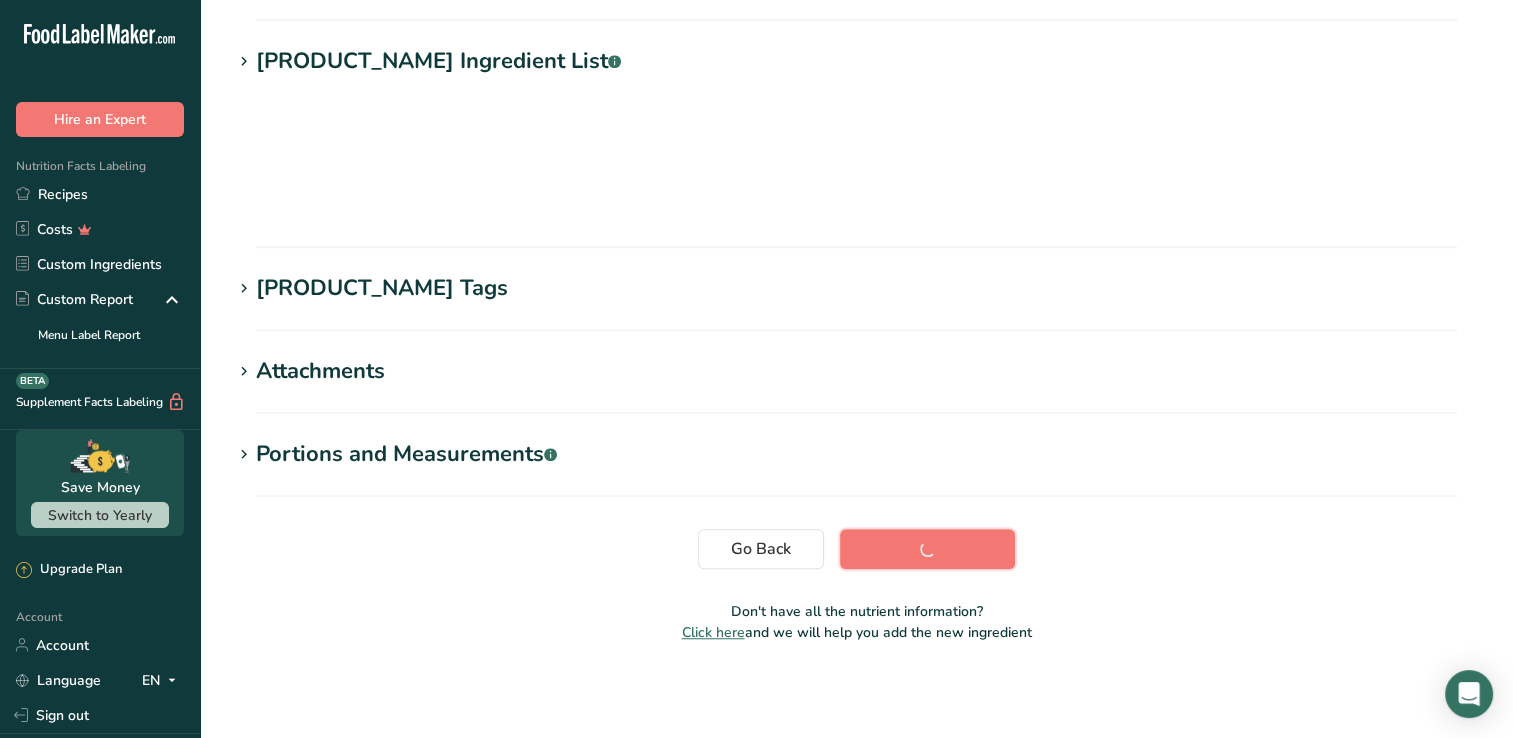 scroll, scrollTop: 252, scrollLeft: 0, axis: vertical 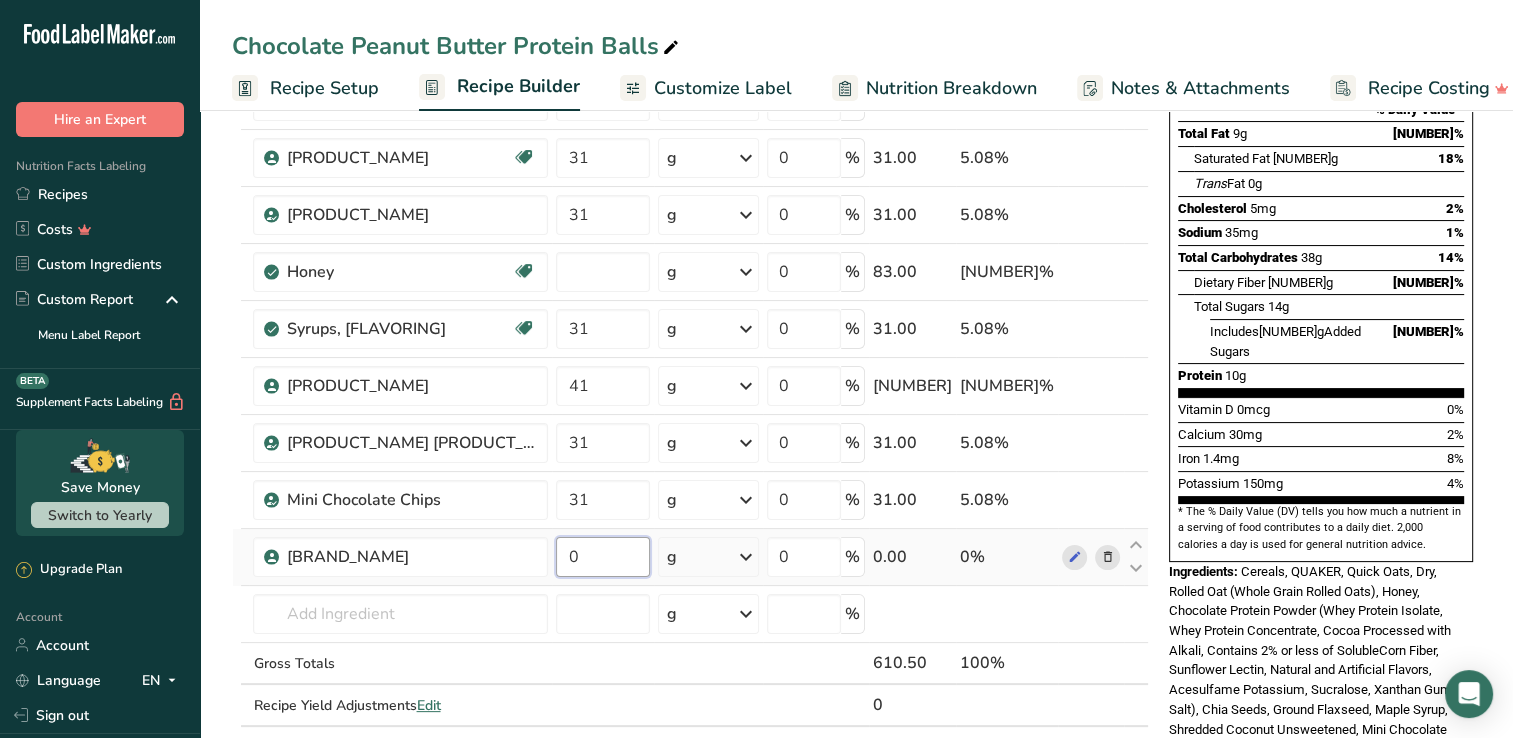 click on "0" at bounding box center [603, 557] 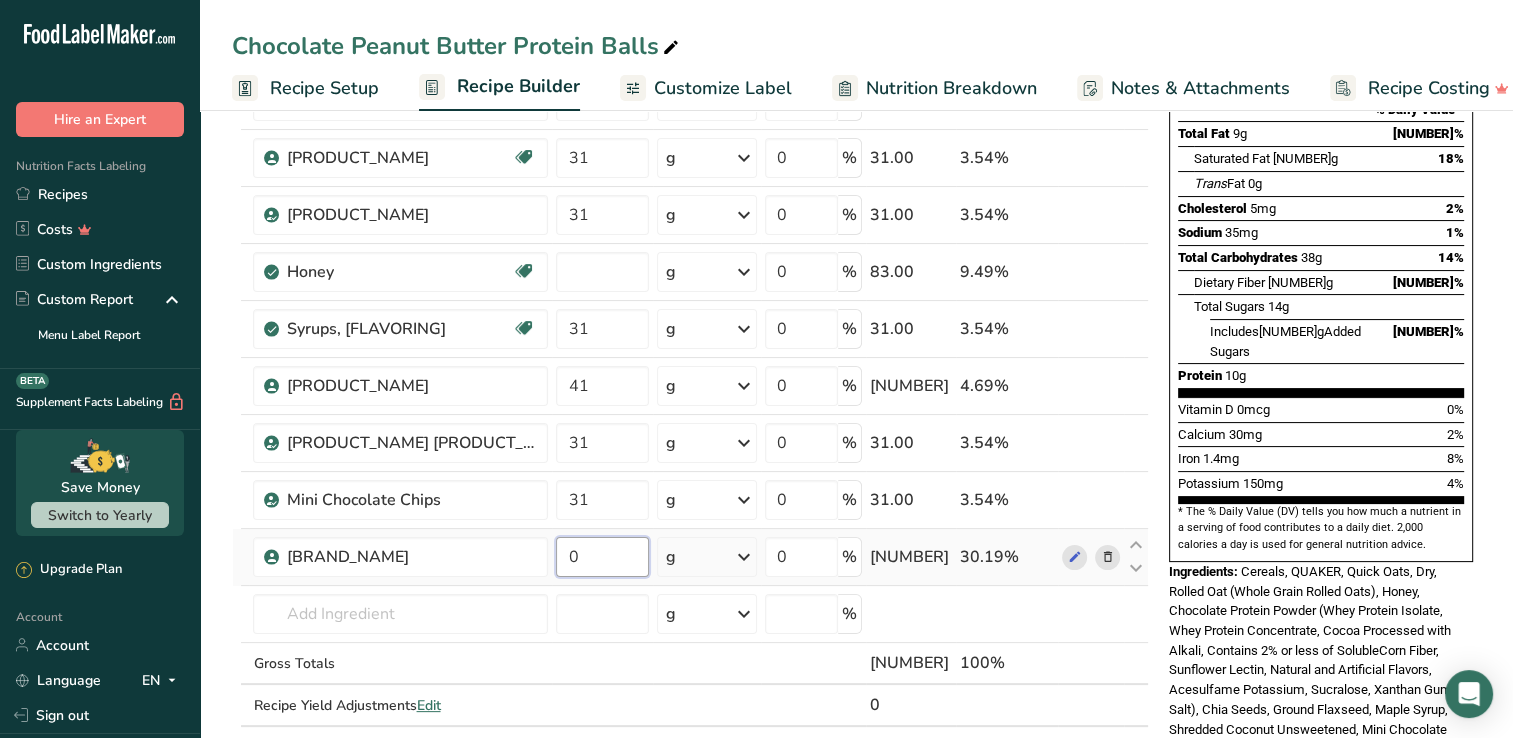 type on "[NUMBER]" 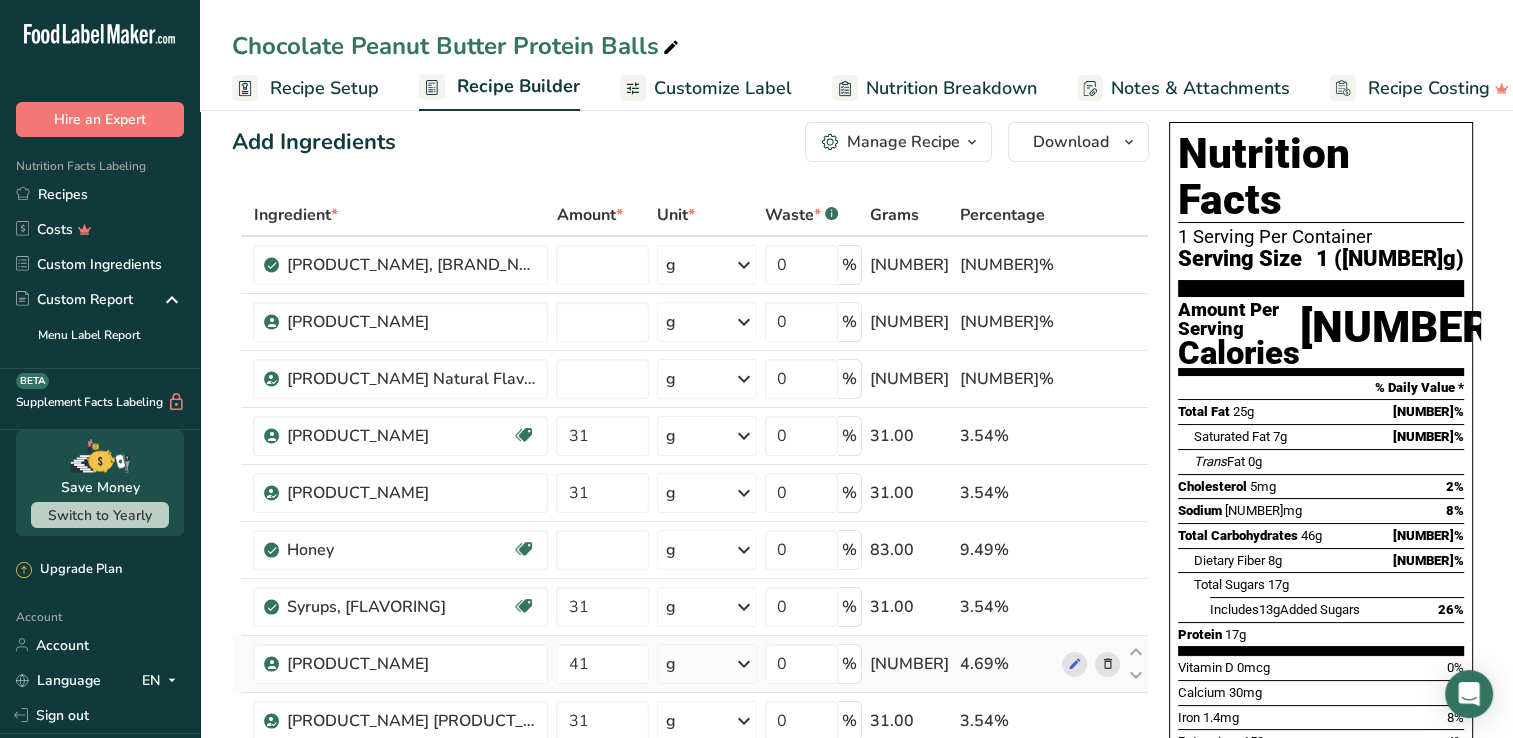 scroll, scrollTop: 0, scrollLeft: 0, axis: both 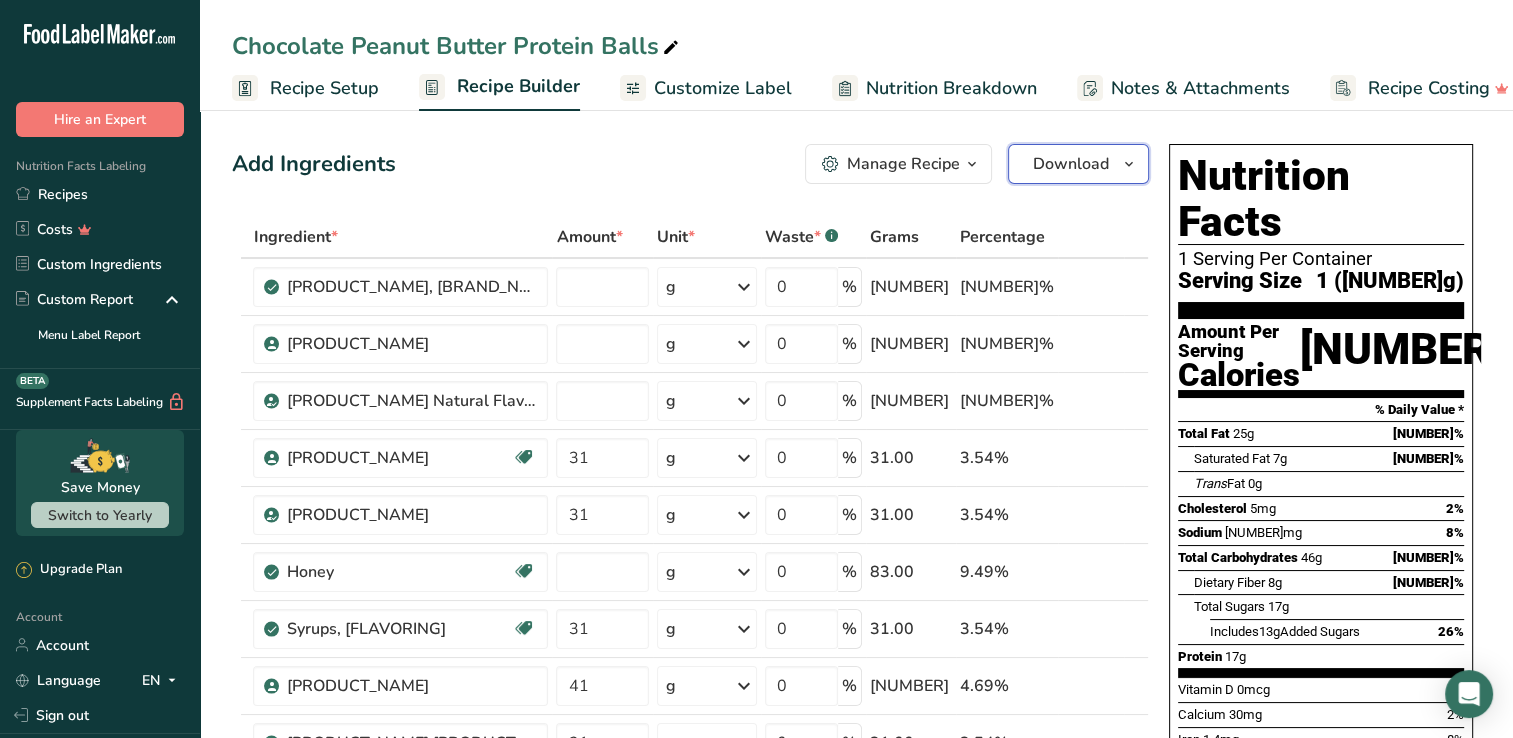 click on "Download" at bounding box center (1078, 164) 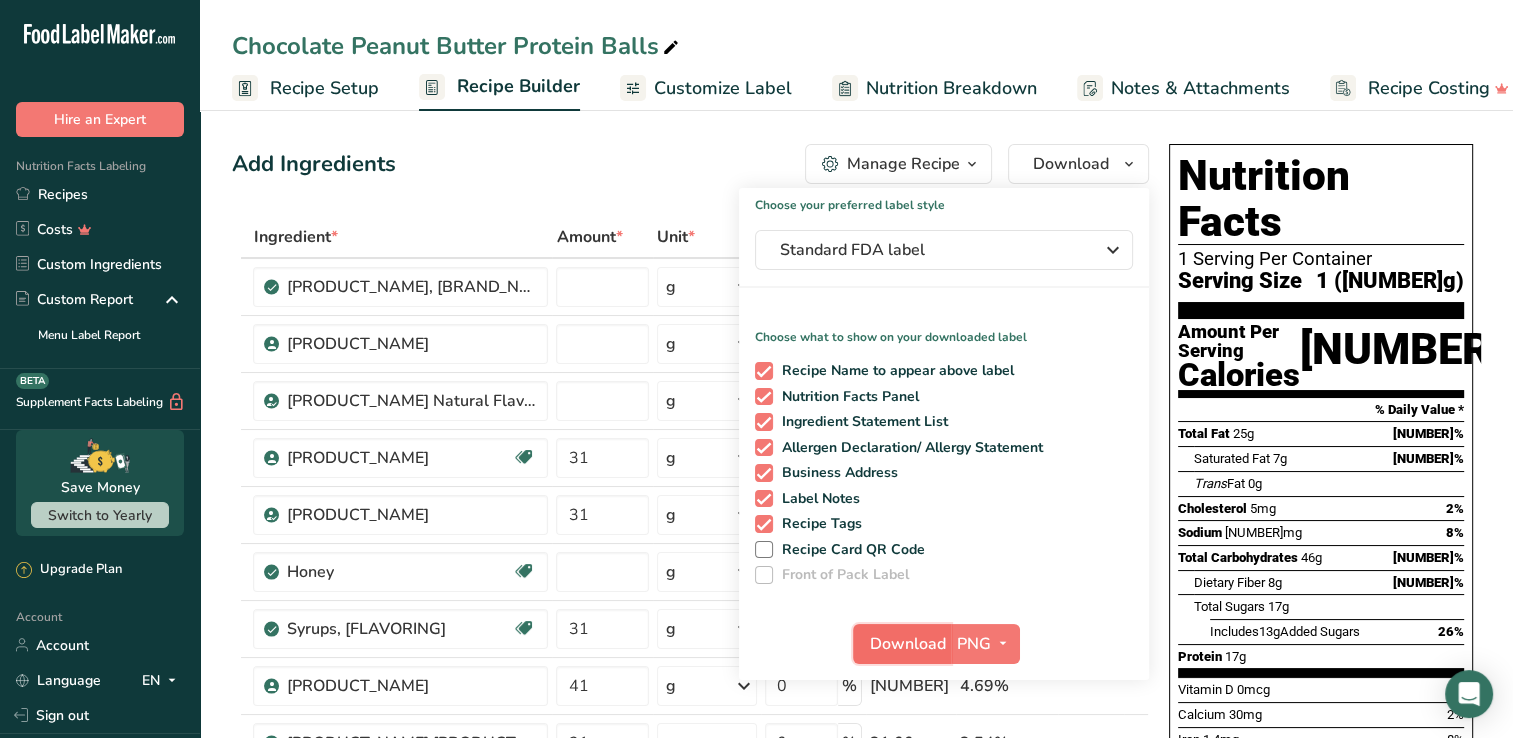 click on "Download" at bounding box center [908, 644] 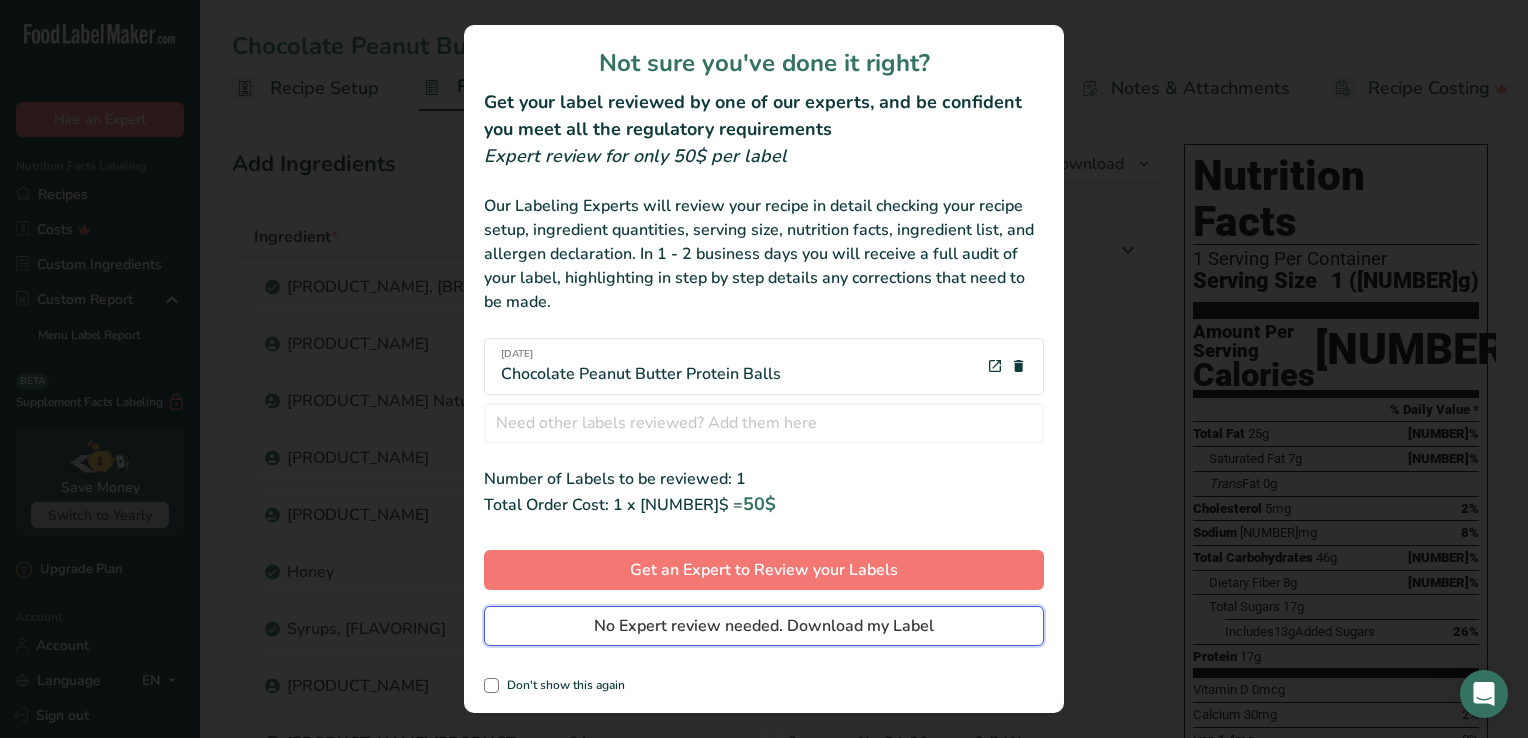 click on "No Expert review needed. Download my Label" at bounding box center [764, 626] 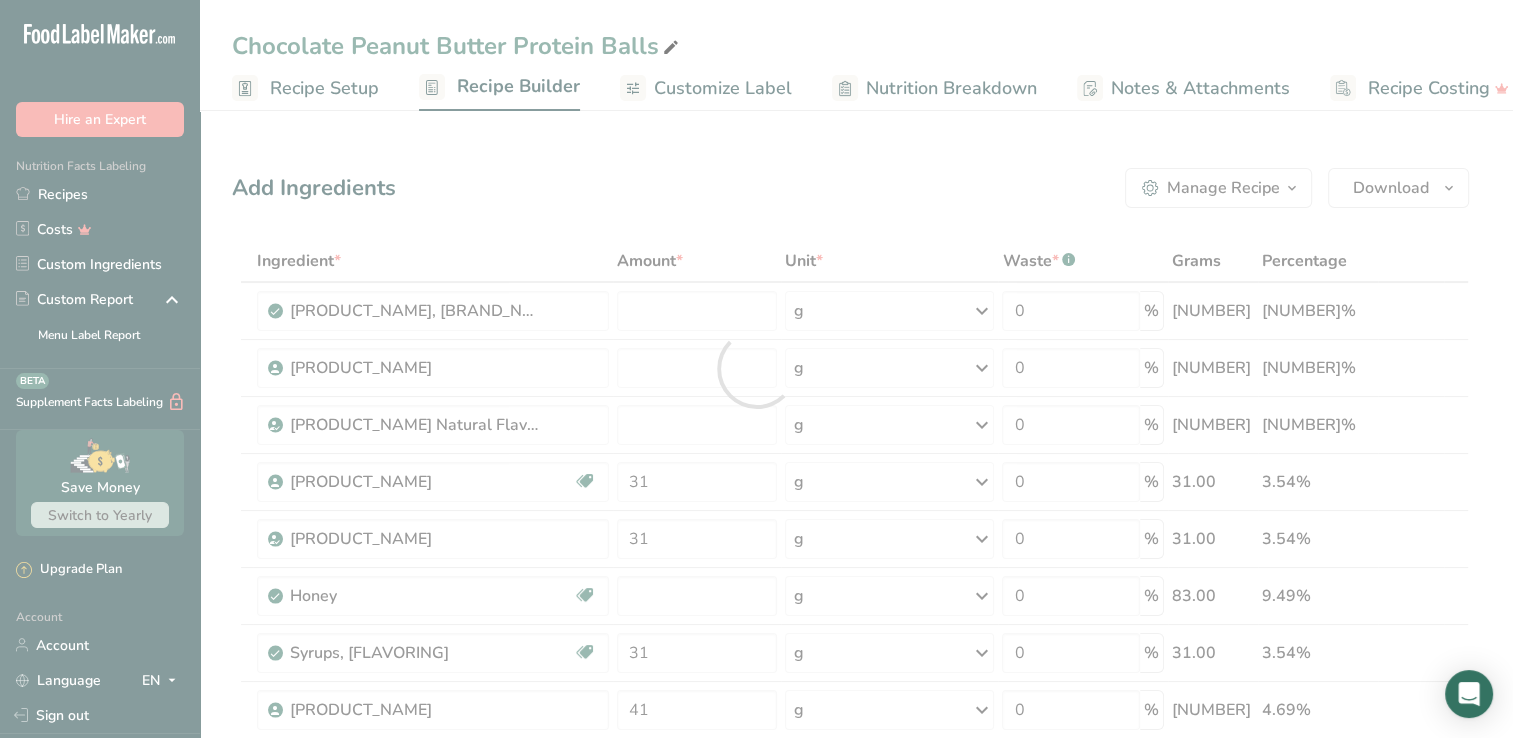 scroll, scrollTop: 0, scrollLeft: 0, axis: both 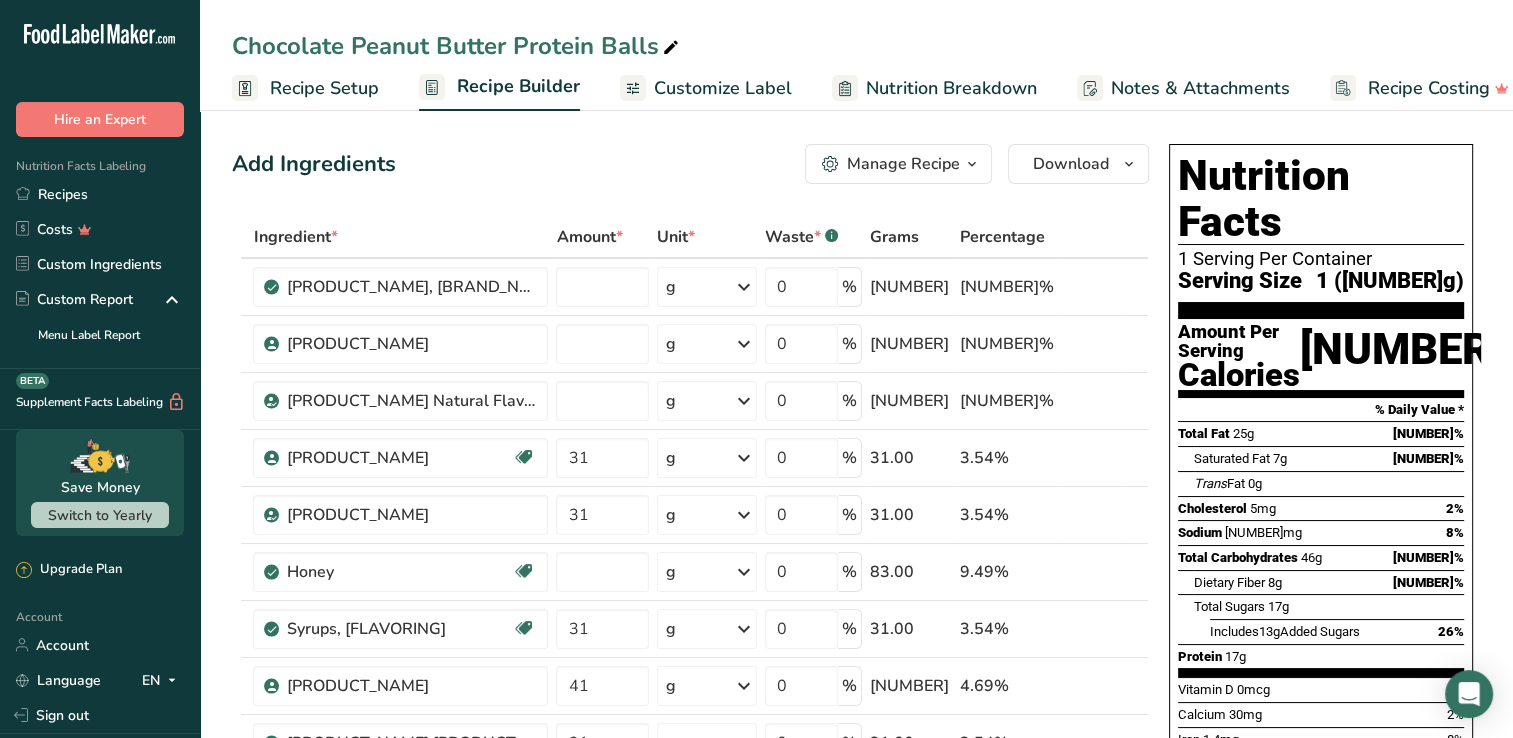 click on "Chocolate Peanut Butter Protein Balls" at bounding box center [856, 46] 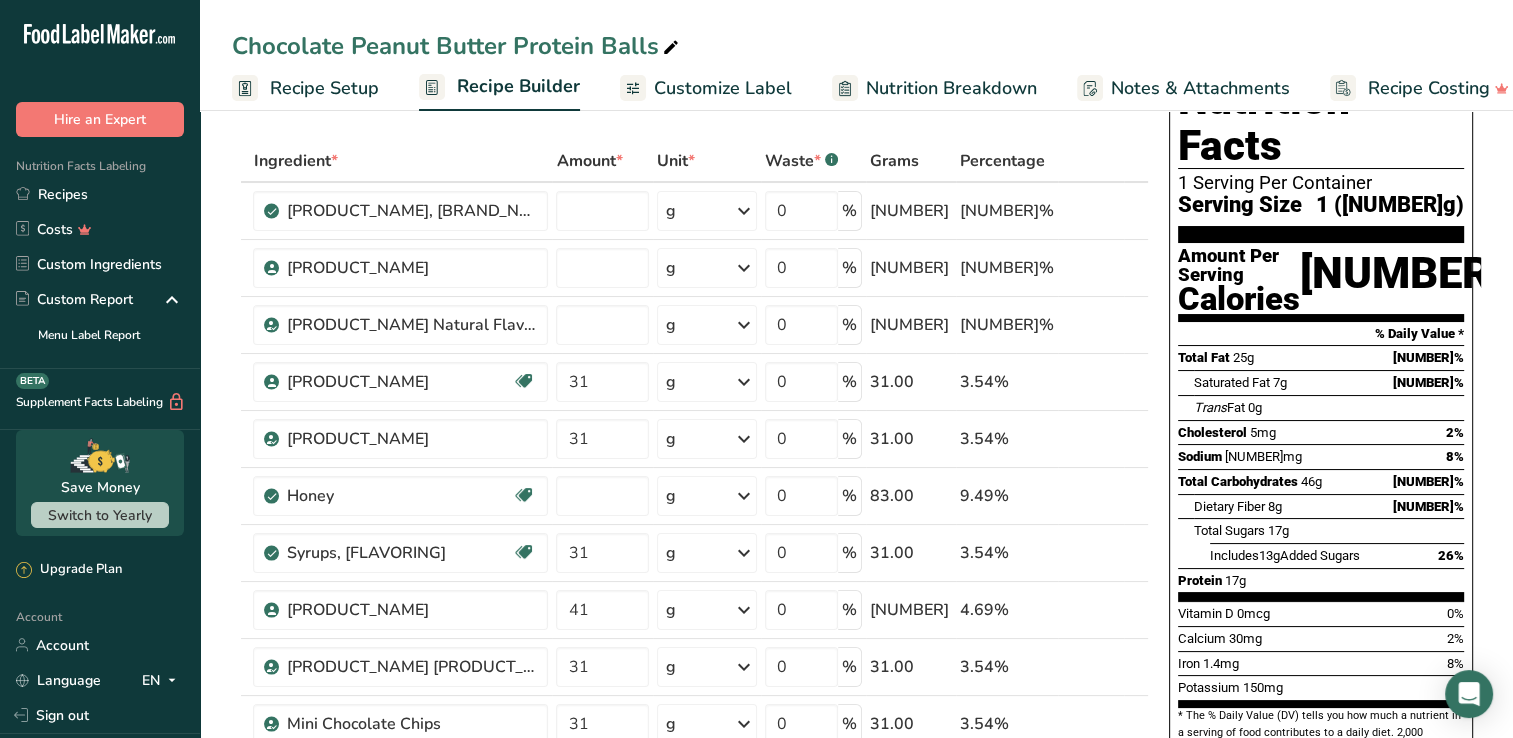 scroll, scrollTop: 0, scrollLeft: 0, axis: both 